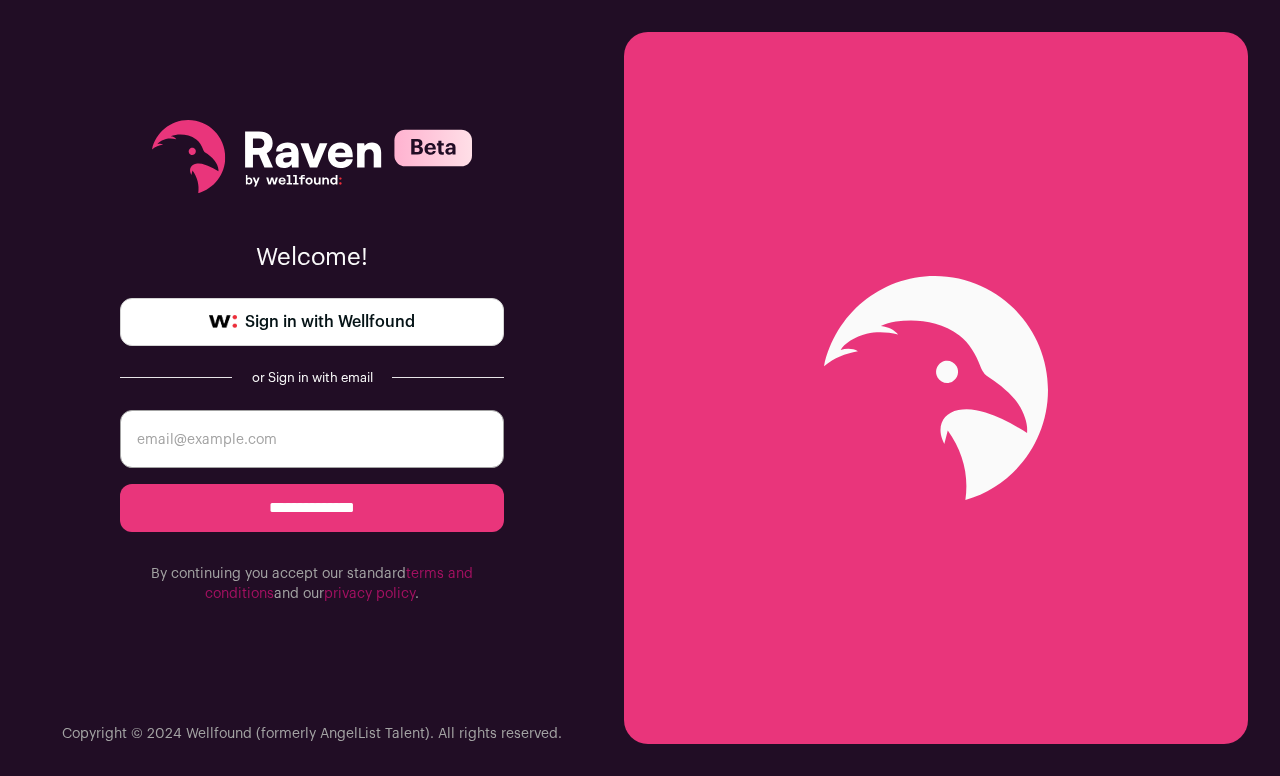 scroll, scrollTop: 0, scrollLeft: 0, axis: both 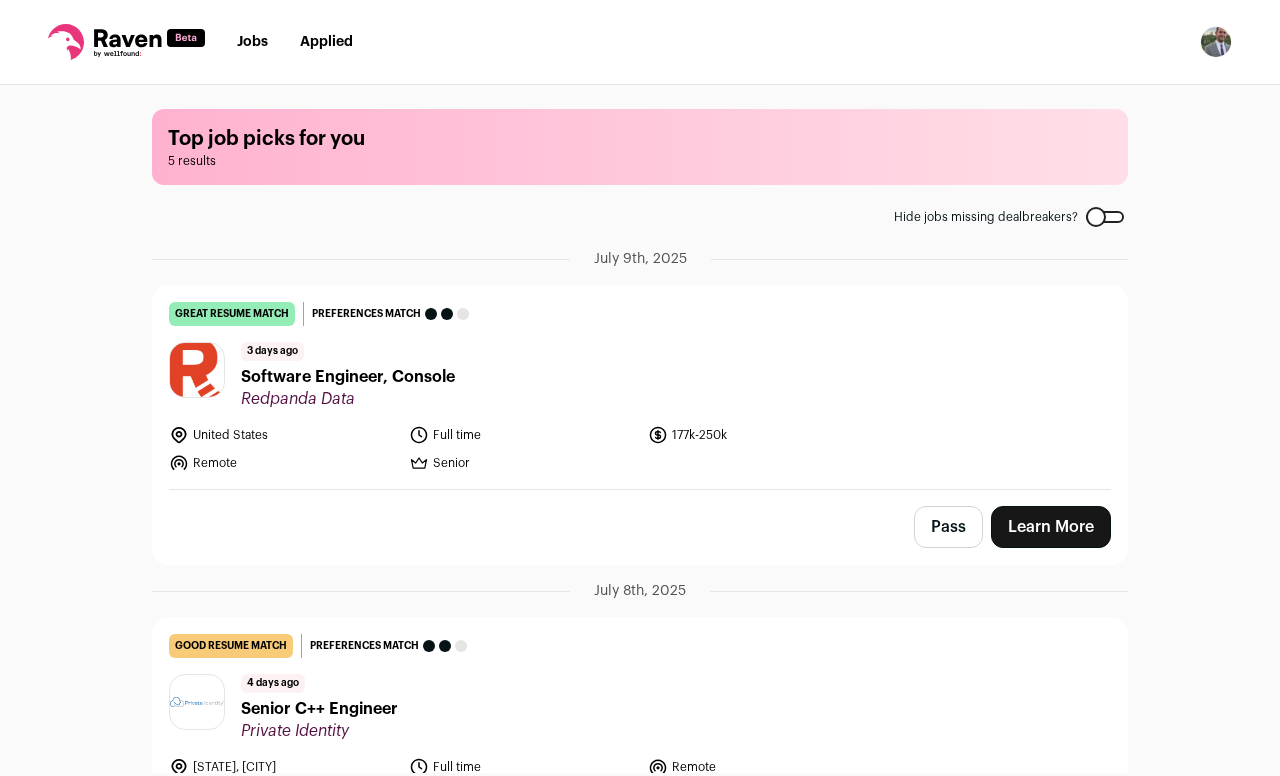 click on "Software Engineer, Console" at bounding box center (348, 377) 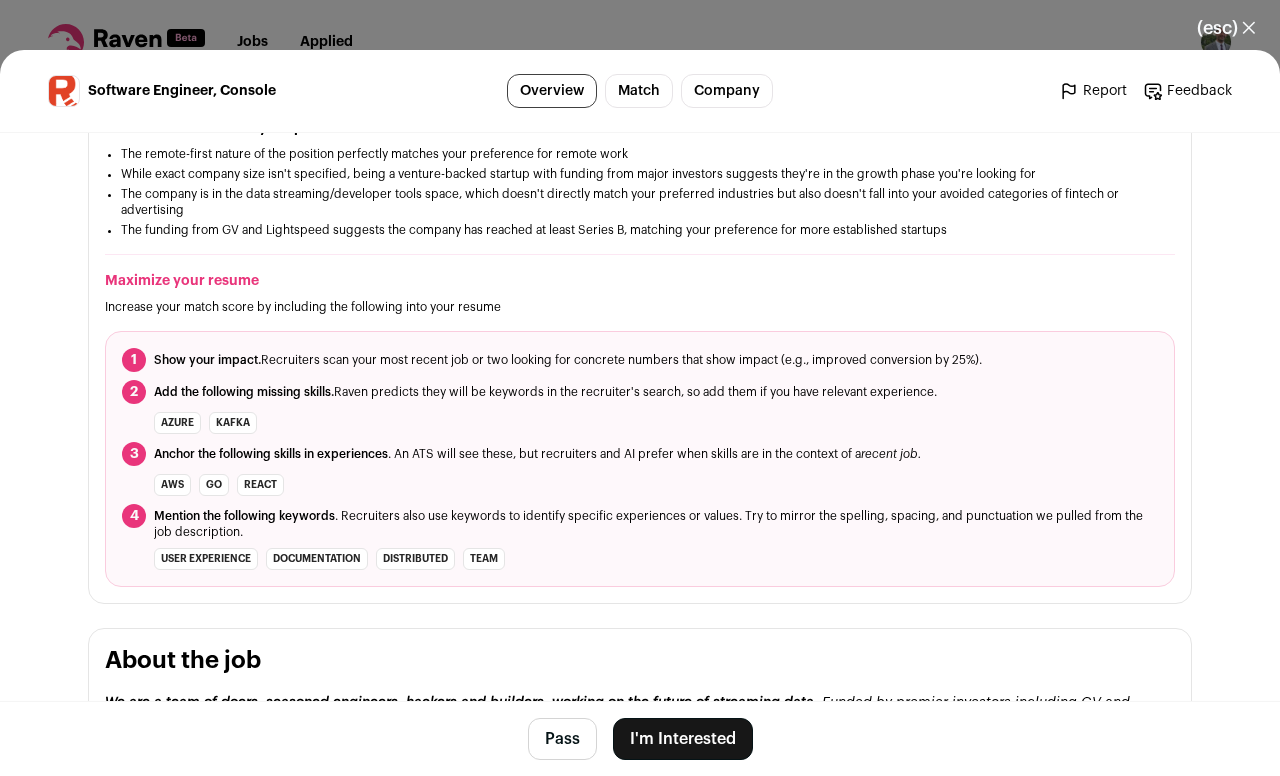 scroll, scrollTop: 612, scrollLeft: 0, axis: vertical 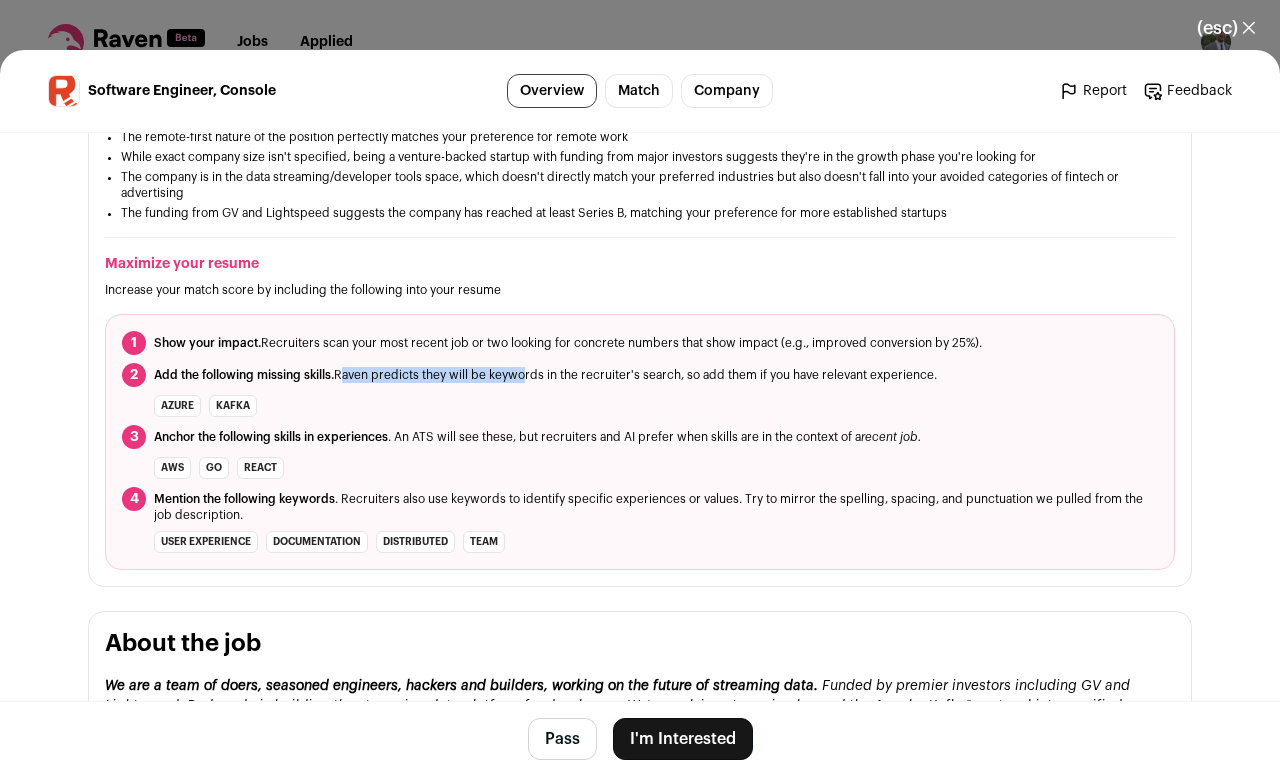 drag, startPoint x: 331, startPoint y: 382, endPoint x: 504, endPoint y: 383, distance: 173.00288 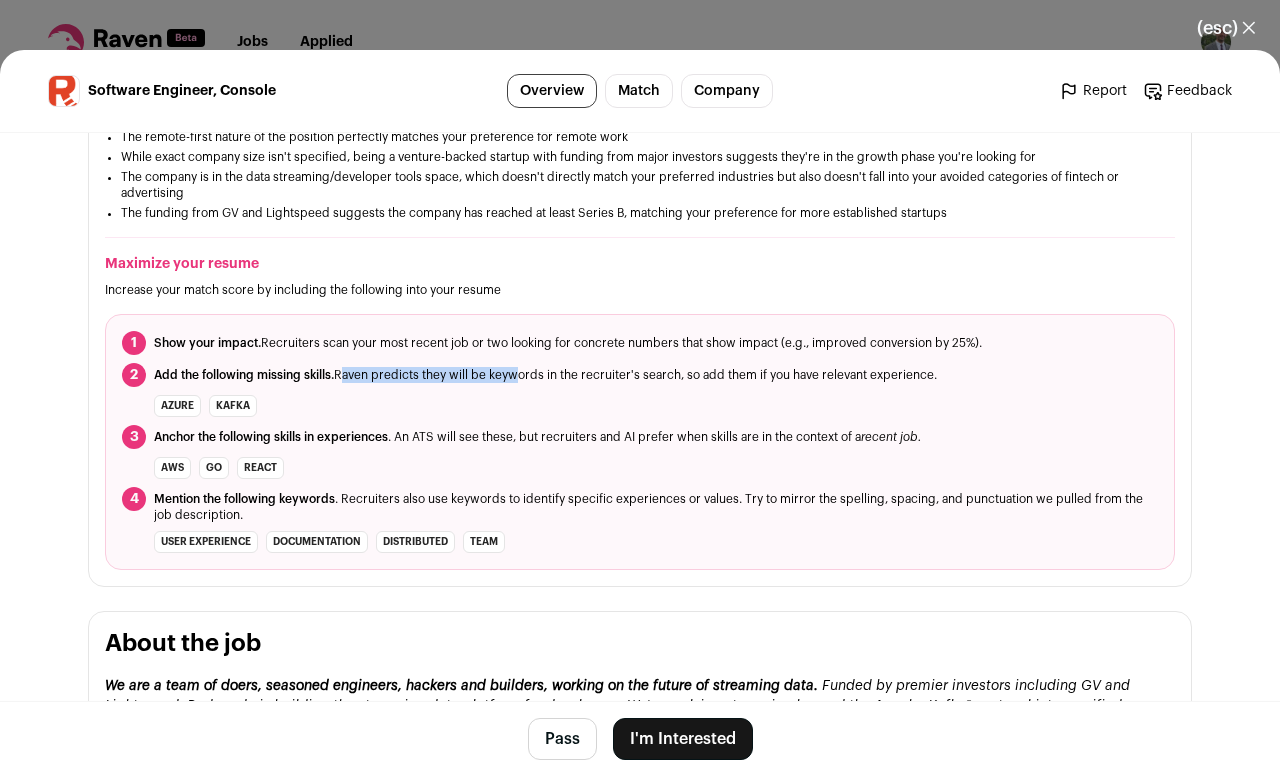 click on "Add the following missing skills.  Raven predicts they will be keywords in the recruiter's search, so add them if you have relevant experience." at bounding box center (545, 375) 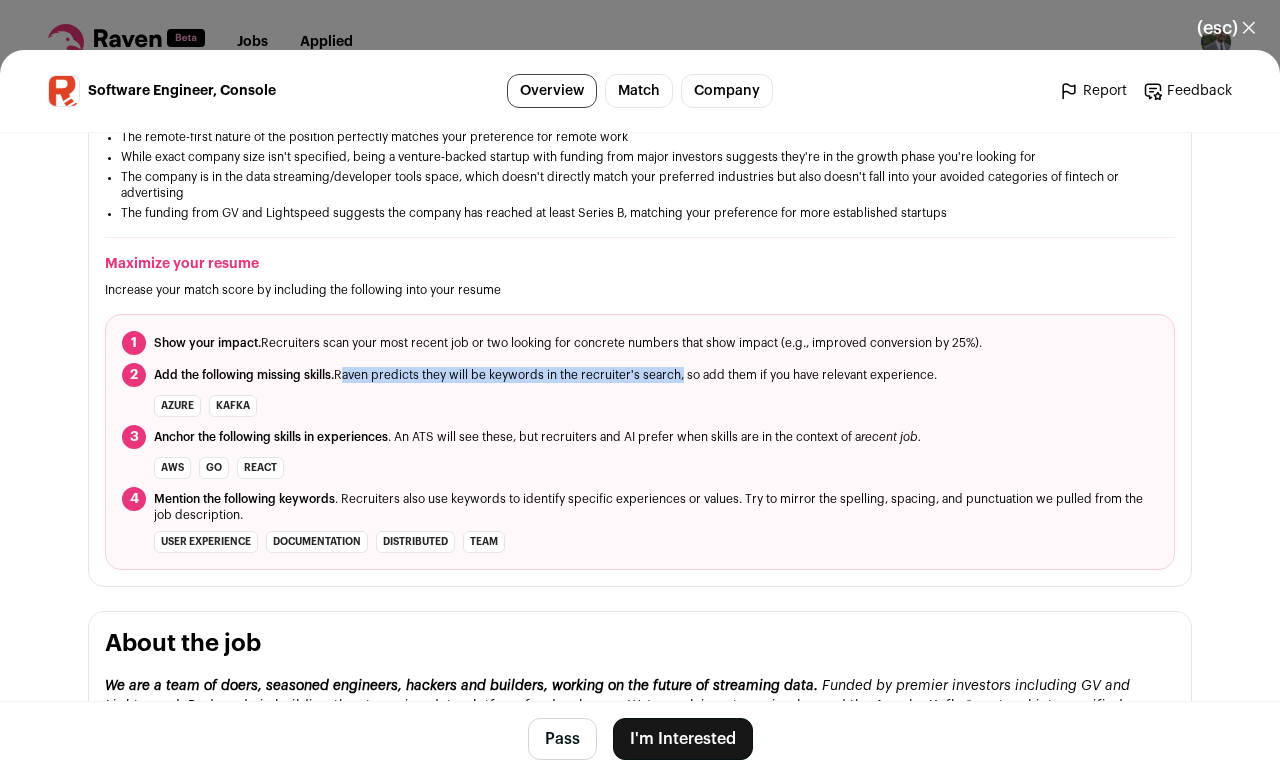 drag, startPoint x: 334, startPoint y: 385, endPoint x: 674, endPoint y: 387, distance: 340.0059 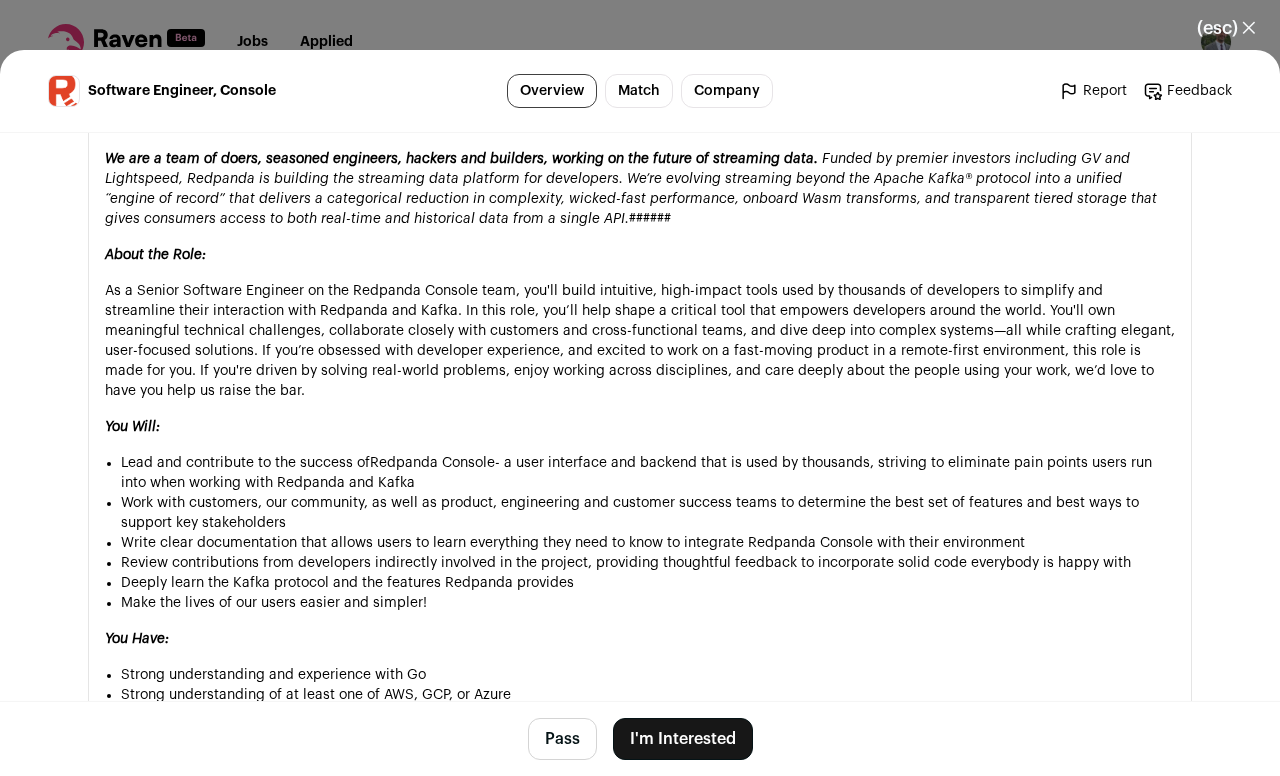 scroll, scrollTop: 1156, scrollLeft: 0, axis: vertical 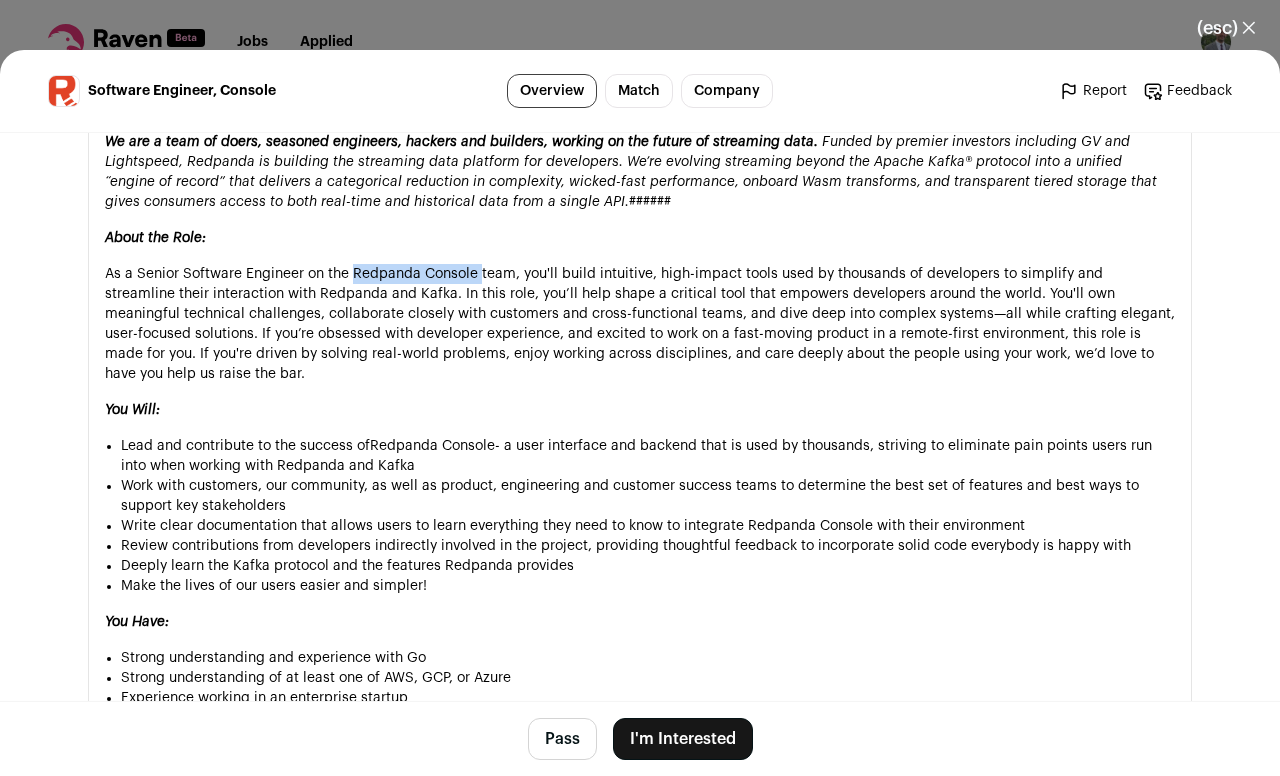 drag, startPoint x: 347, startPoint y: 284, endPoint x: 473, endPoint y: 283, distance: 126.00397 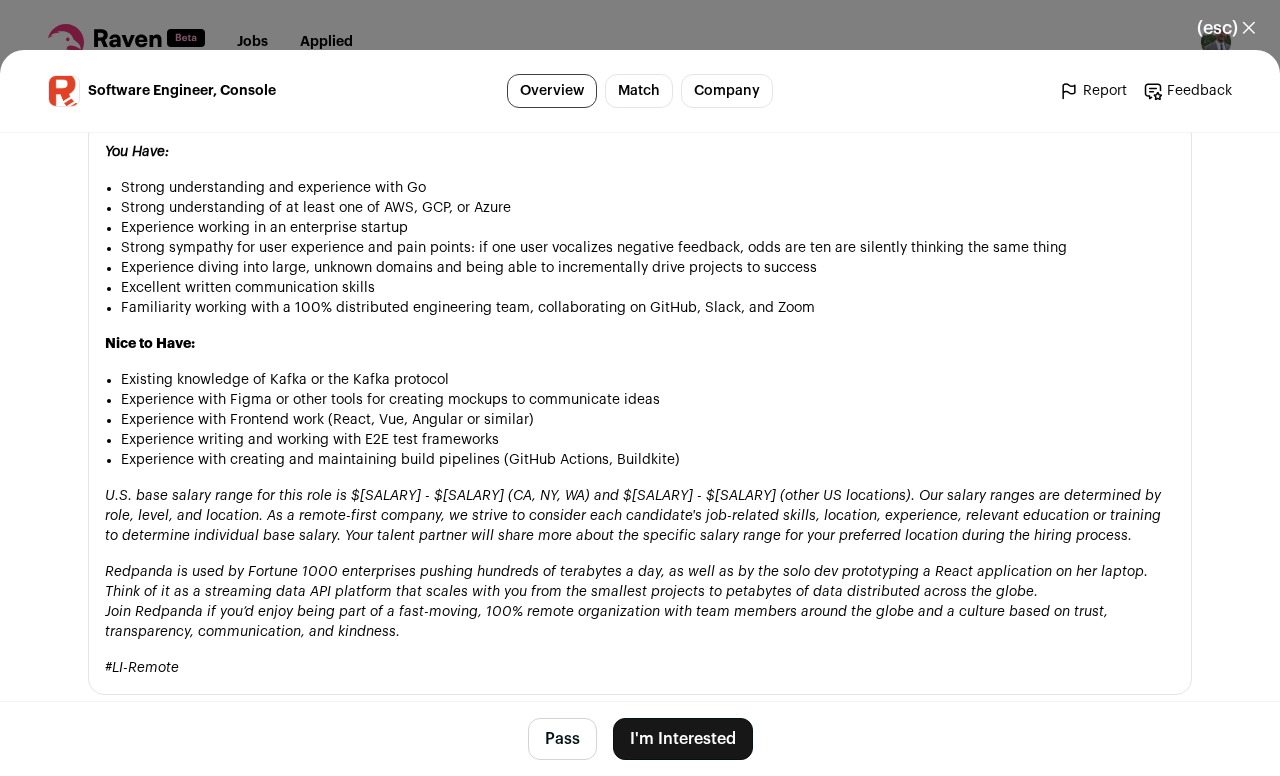 scroll, scrollTop: 1632, scrollLeft: 0, axis: vertical 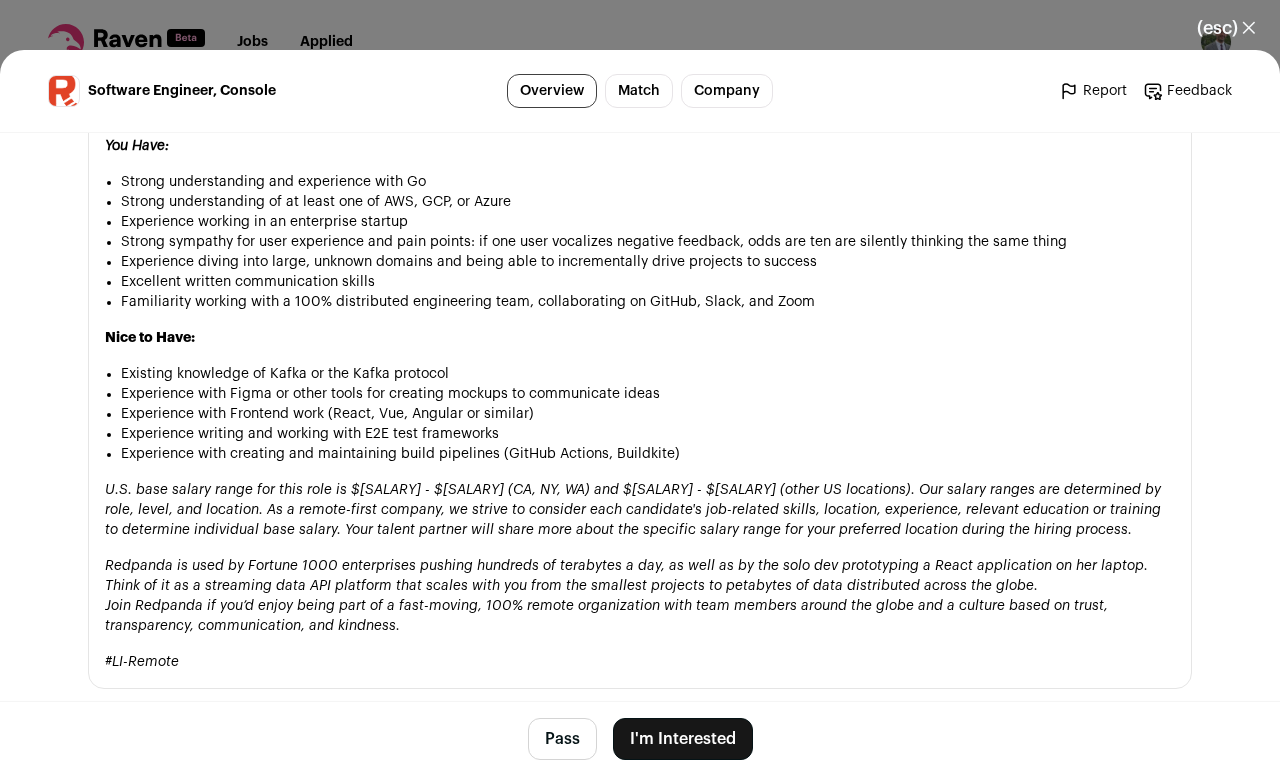 drag, startPoint x: 109, startPoint y: 399, endPoint x: 421, endPoint y: 402, distance: 312.01443 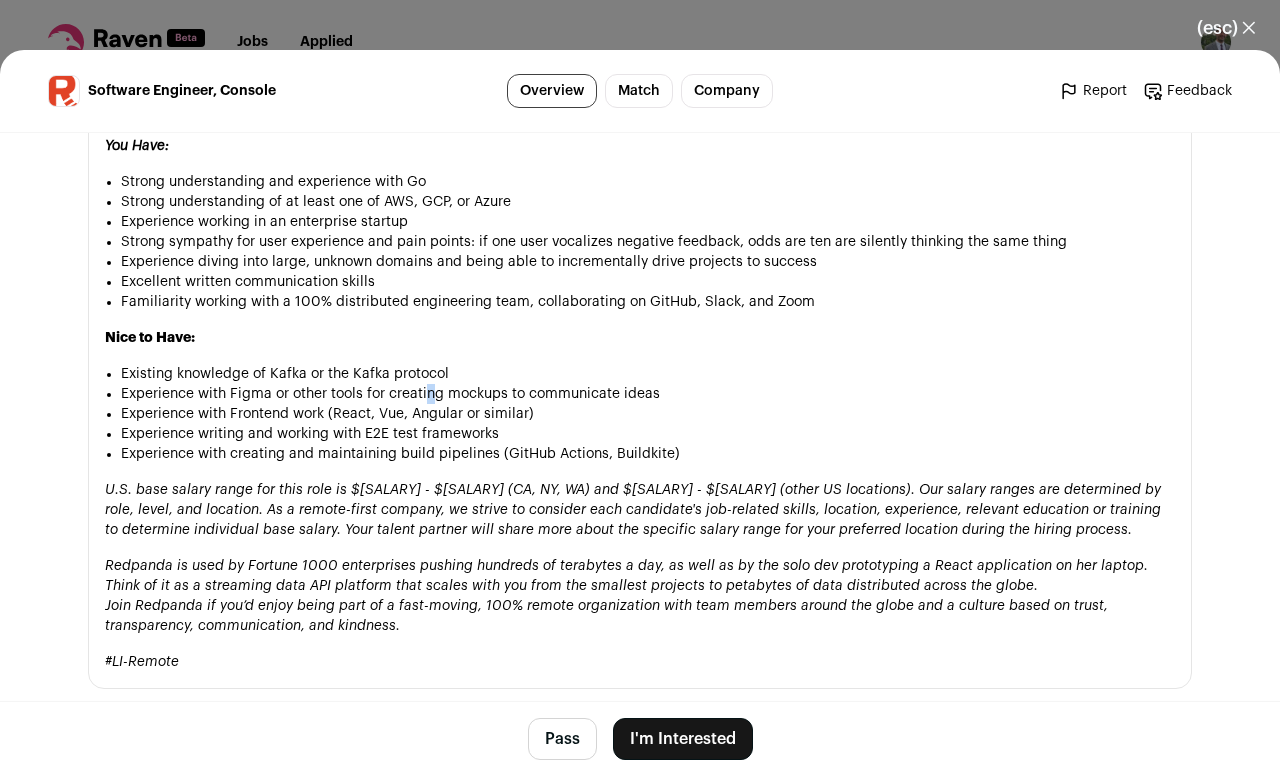 drag, startPoint x: 421, startPoint y: 402, endPoint x: 372, endPoint y: 400, distance: 49.0408 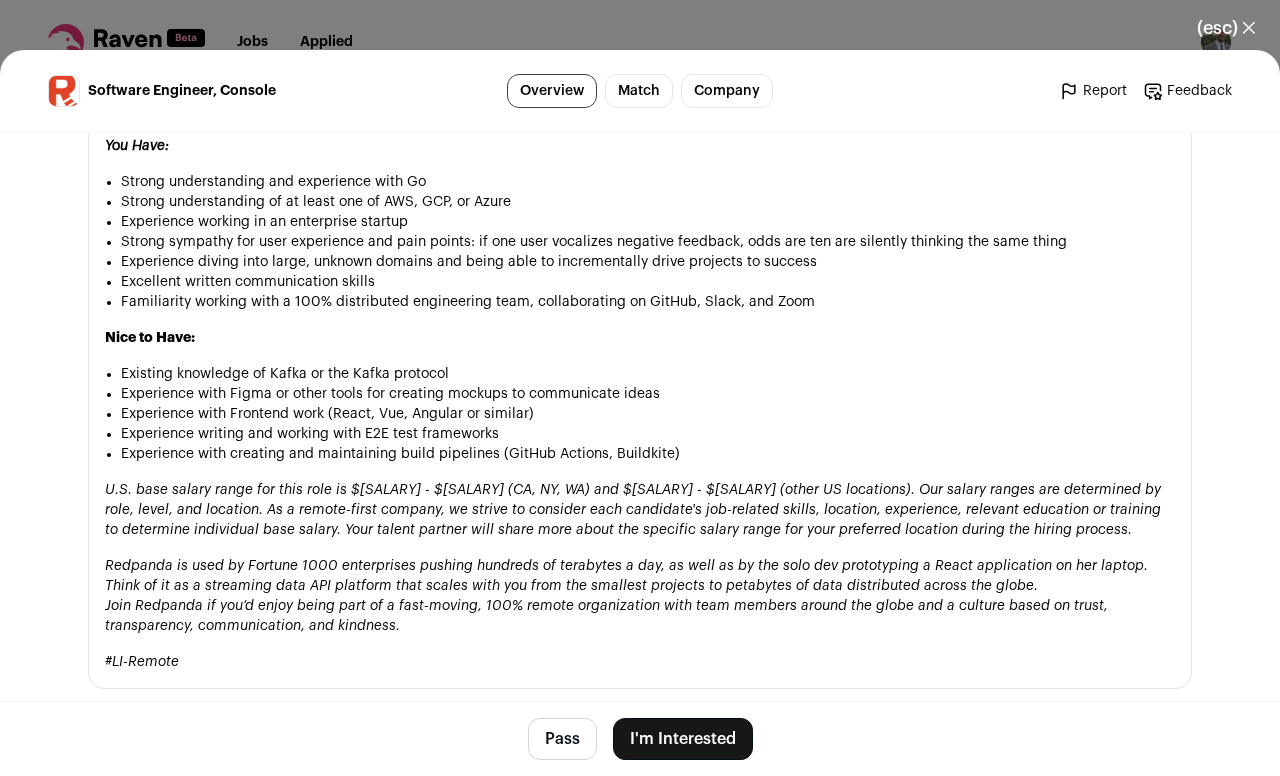 click on "Experience with Frontend work (React, Vue, Angular or similar)" at bounding box center [648, 414] 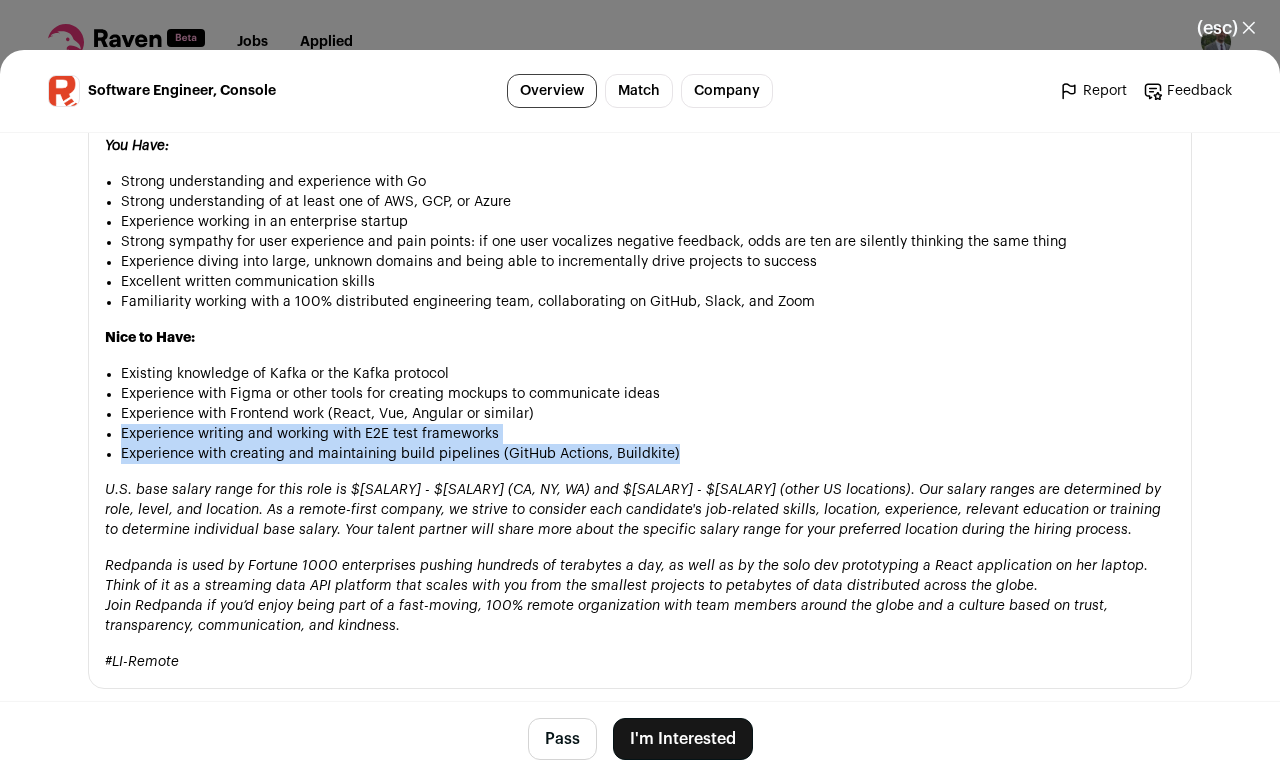 drag, startPoint x: 128, startPoint y: 443, endPoint x: 766, endPoint y: 463, distance: 638.3134 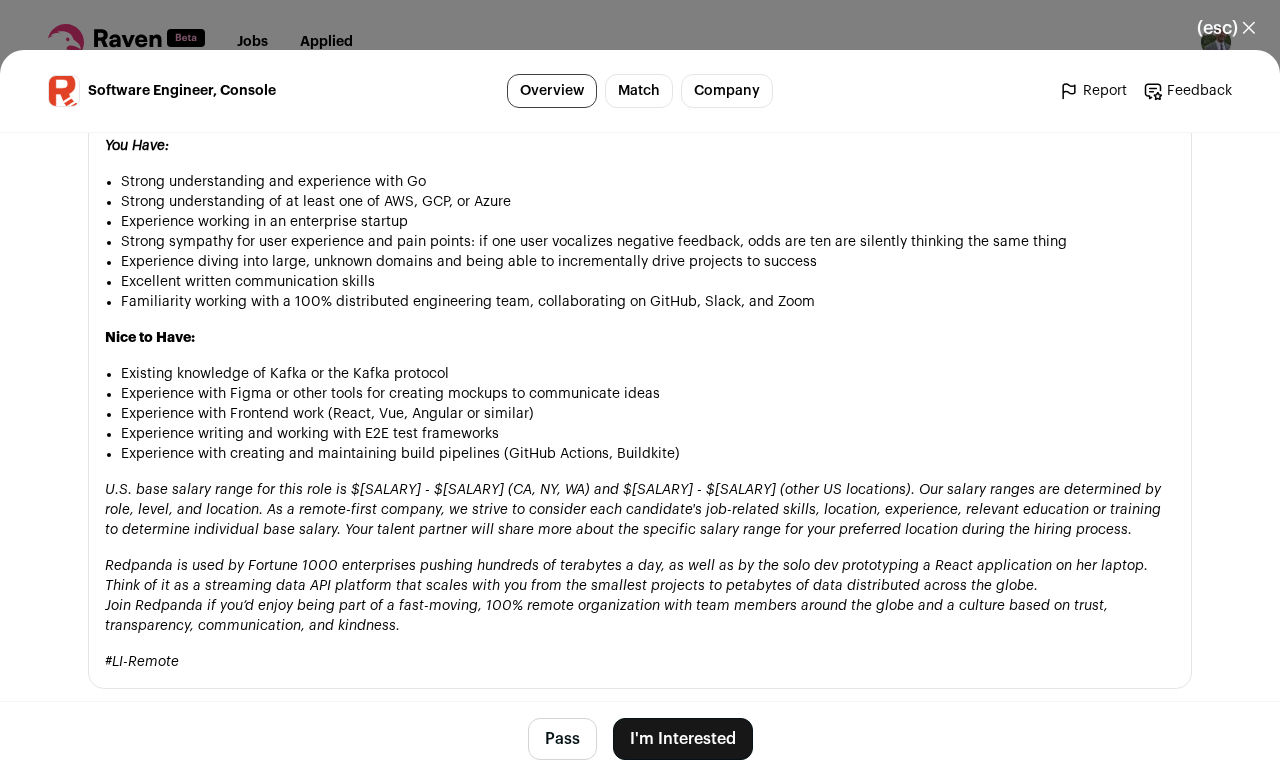 click on "Experience with creating and maintaining build pipelines (GitHub Actions, Buildkite)" at bounding box center (648, 454) 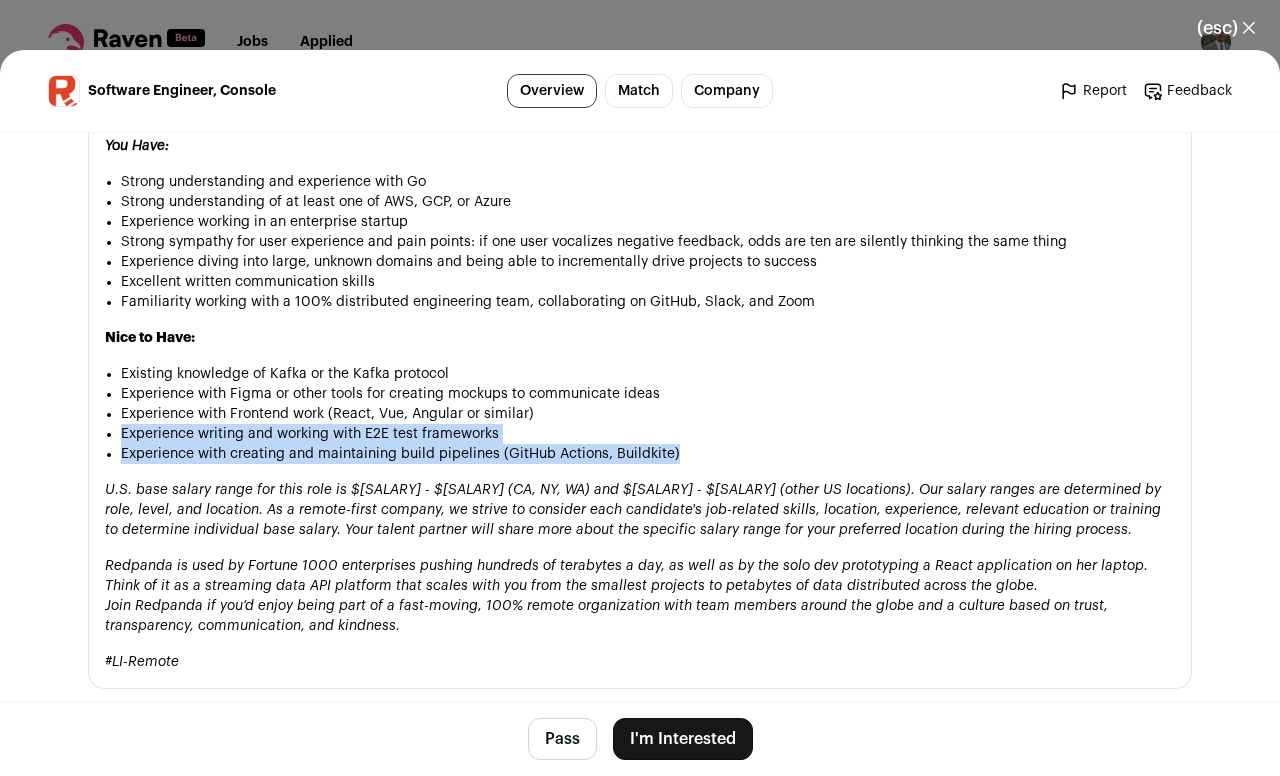 drag, startPoint x: 699, startPoint y: 461, endPoint x: 803, endPoint y: 419, distance: 112.1606 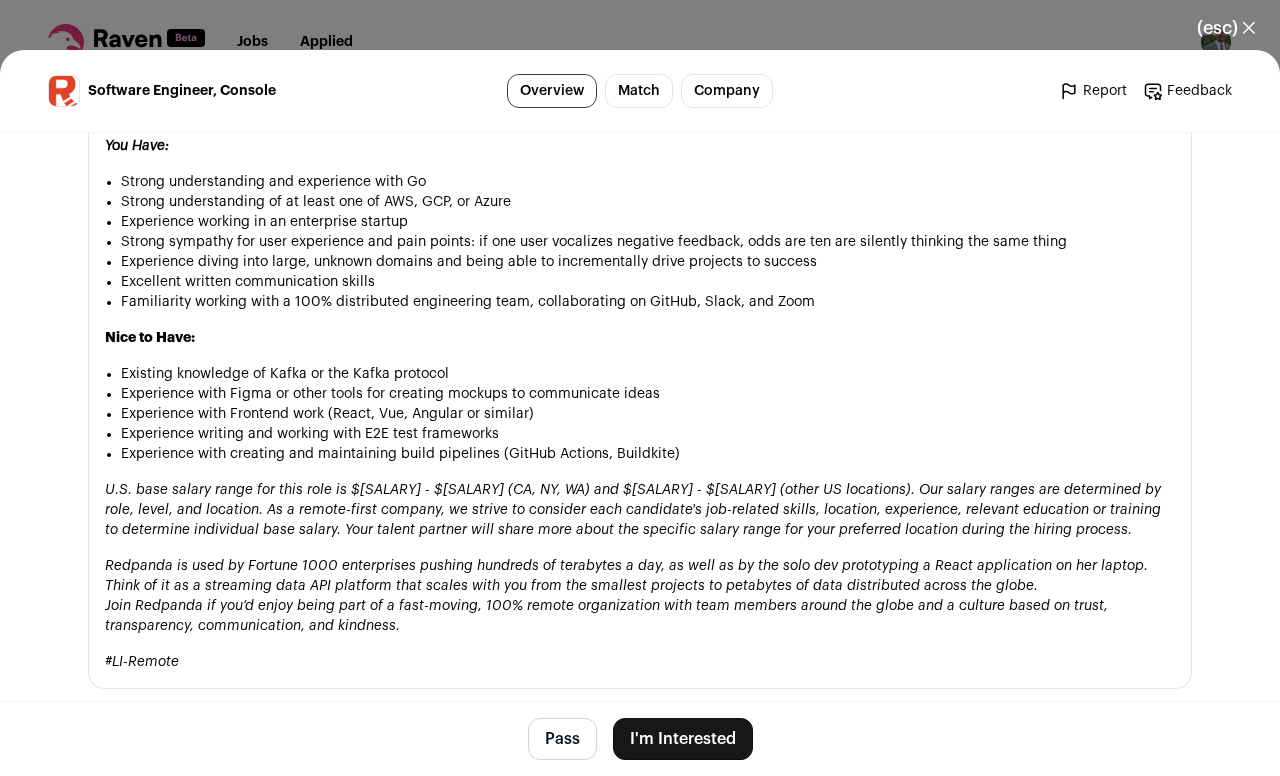 click on "Experience with Frontend work (React, Vue, Angular or similar)" at bounding box center [648, 414] 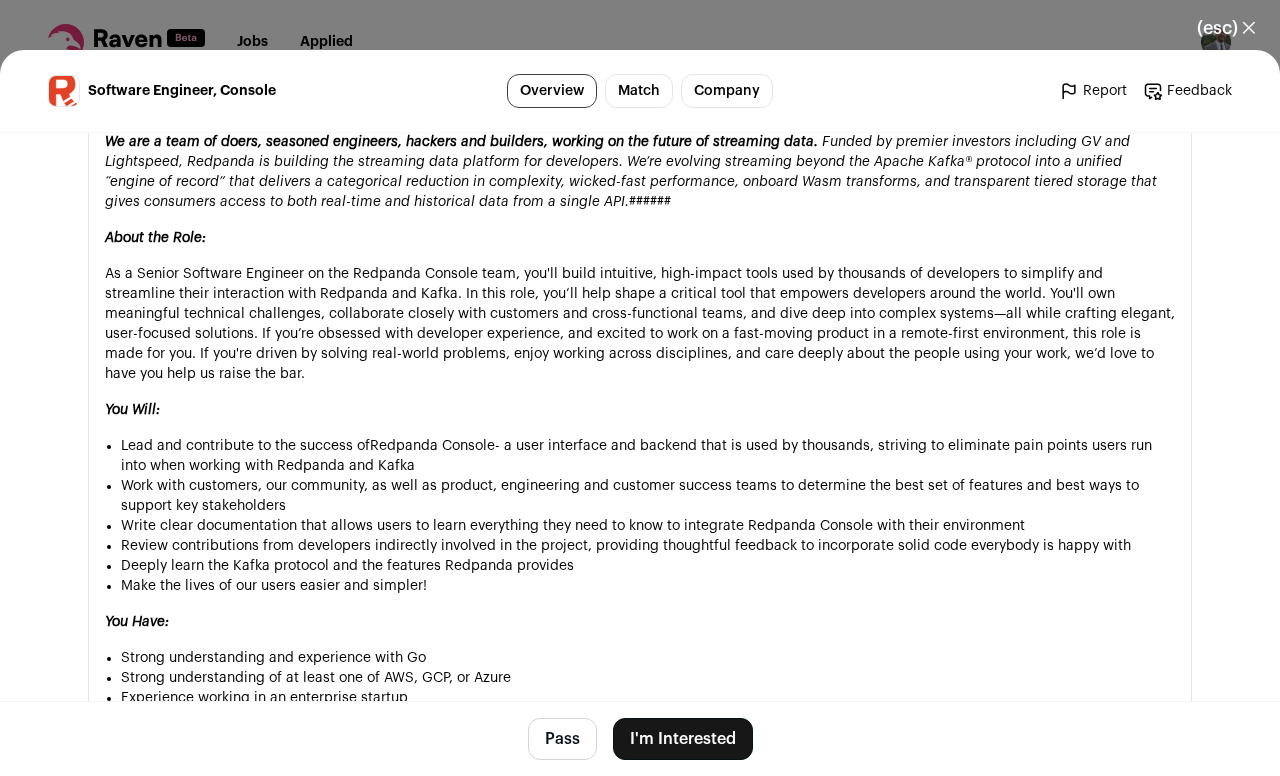 scroll, scrollTop: 952, scrollLeft: 0, axis: vertical 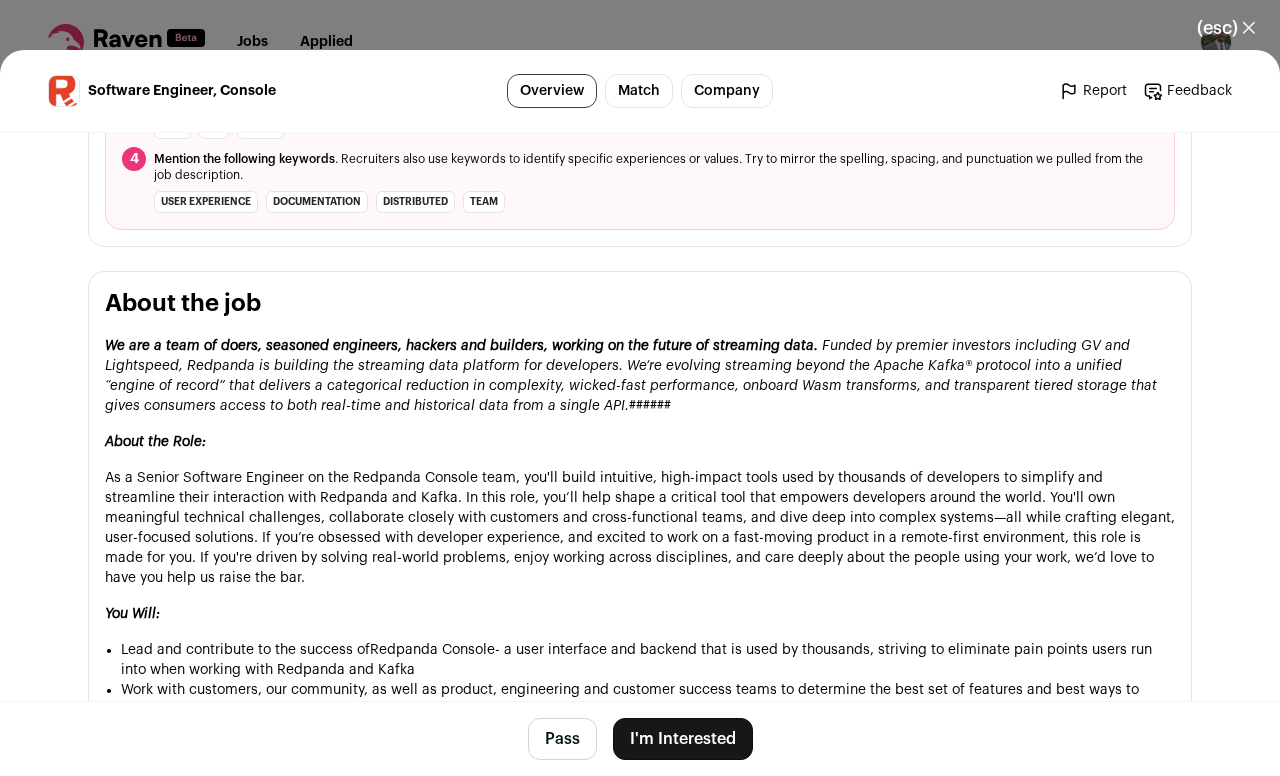 click on "(esc) ✕" at bounding box center (1226, 28) 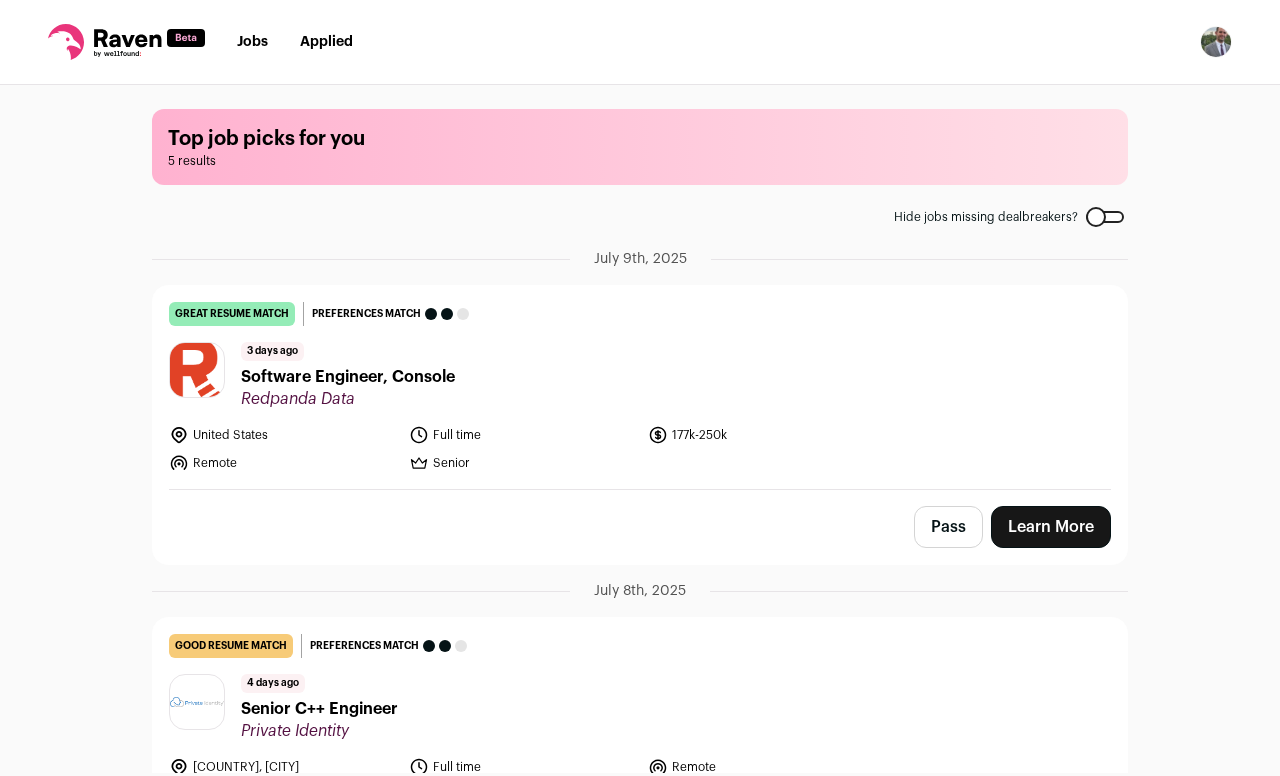 scroll, scrollTop: 0, scrollLeft: 0, axis: both 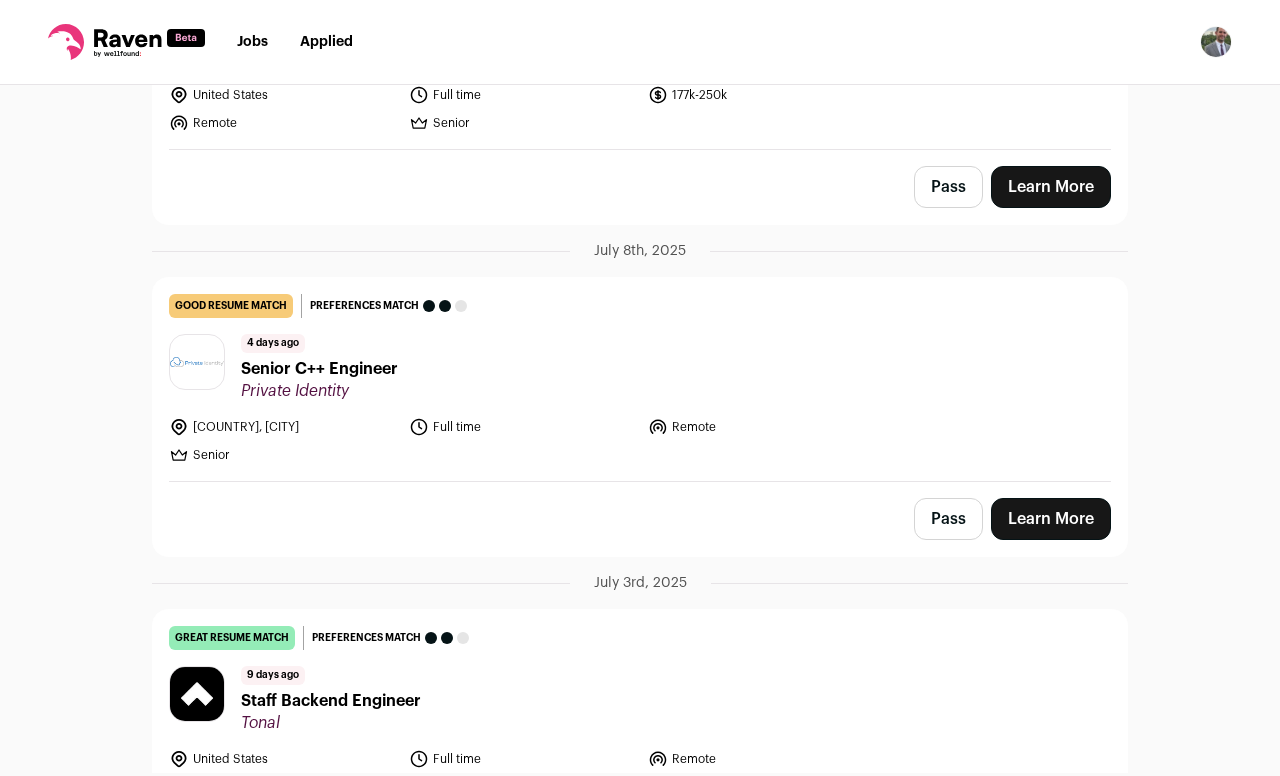 click on "Senior C++ Engineer" at bounding box center [319, 369] 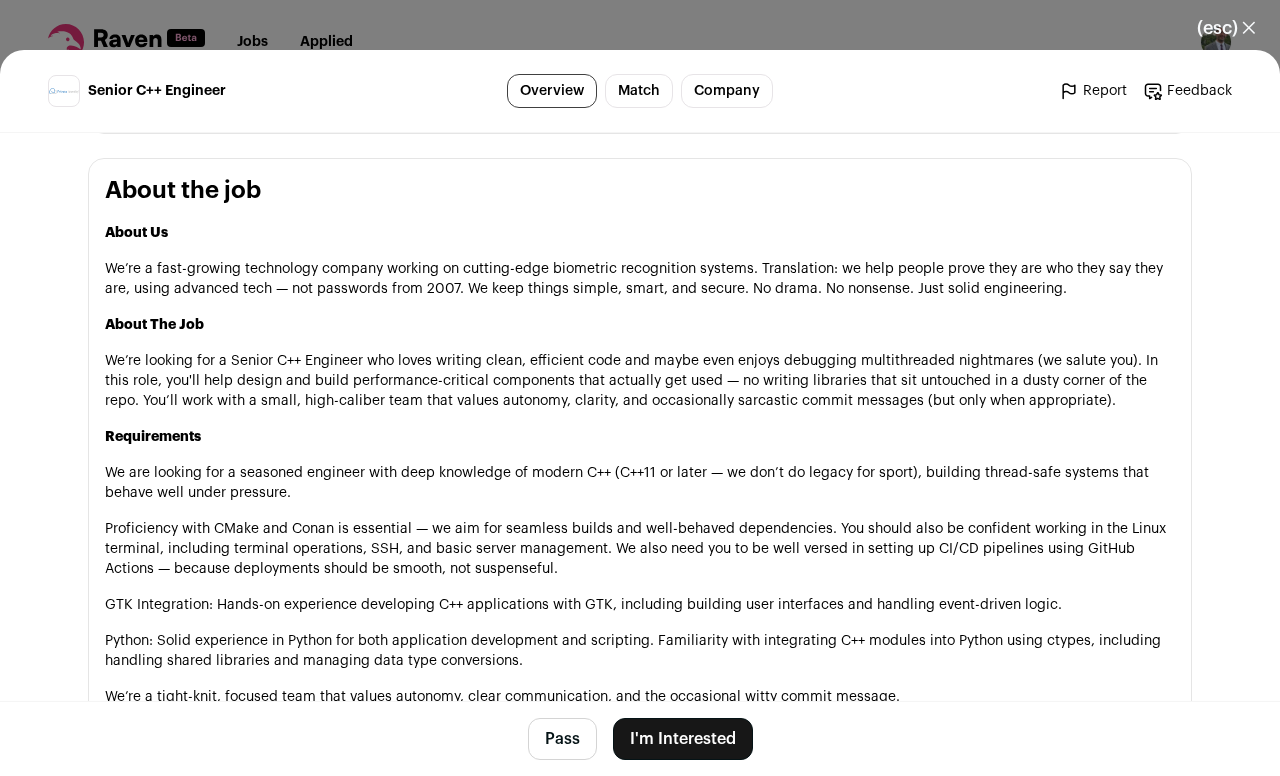 scroll, scrollTop: 1122, scrollLeft: 0, axis: vertical 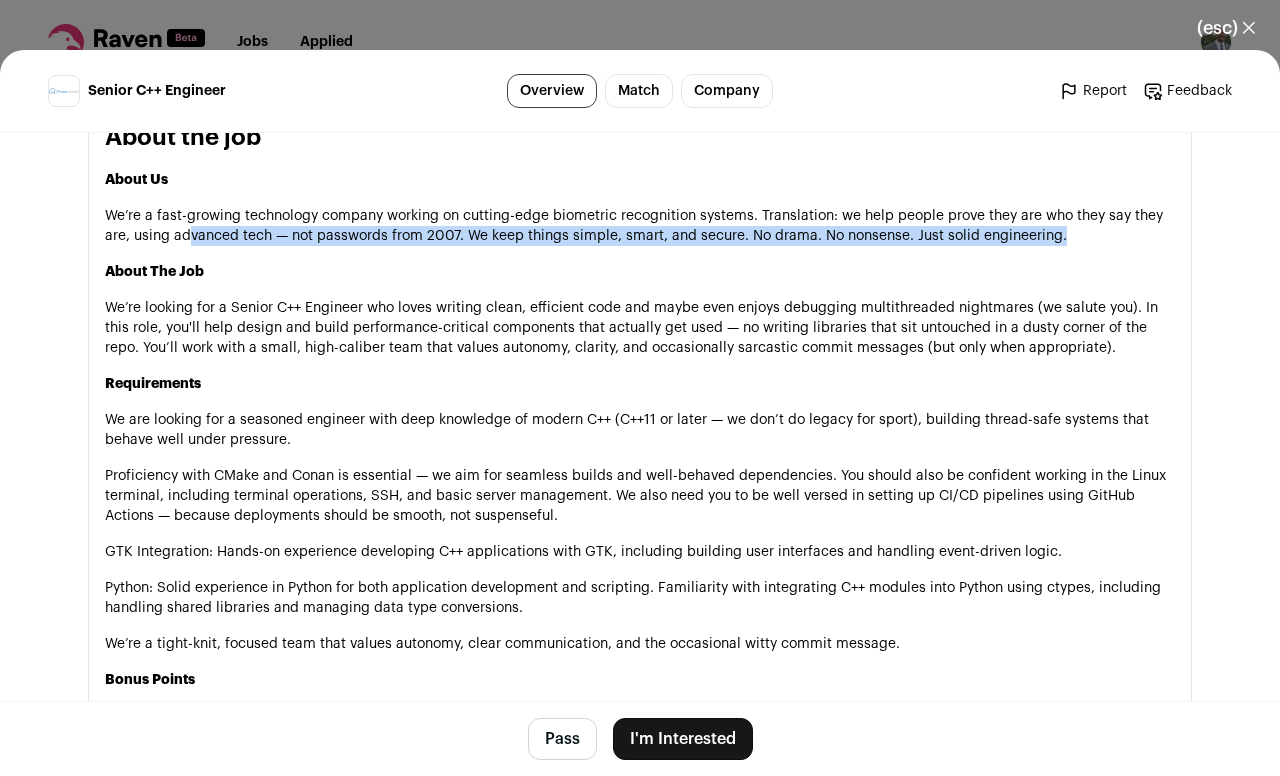 drag, startPoint x: 278, startPoint y: 267, endPoint x: 954, endPoint y: 245, distance: 676.3579 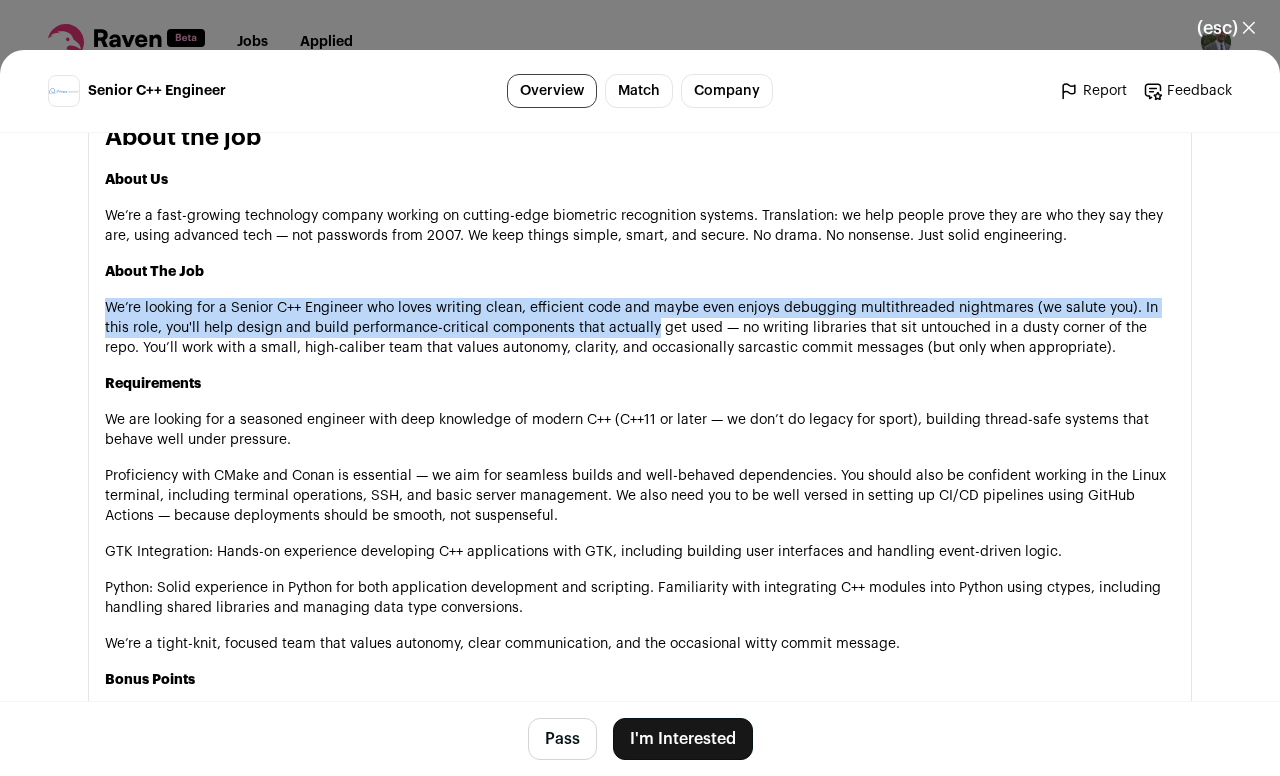 drag, startPoint x: 118, startPoint y: 311, endPoint x: 648, endPoint y: 327, distance: 530.24146 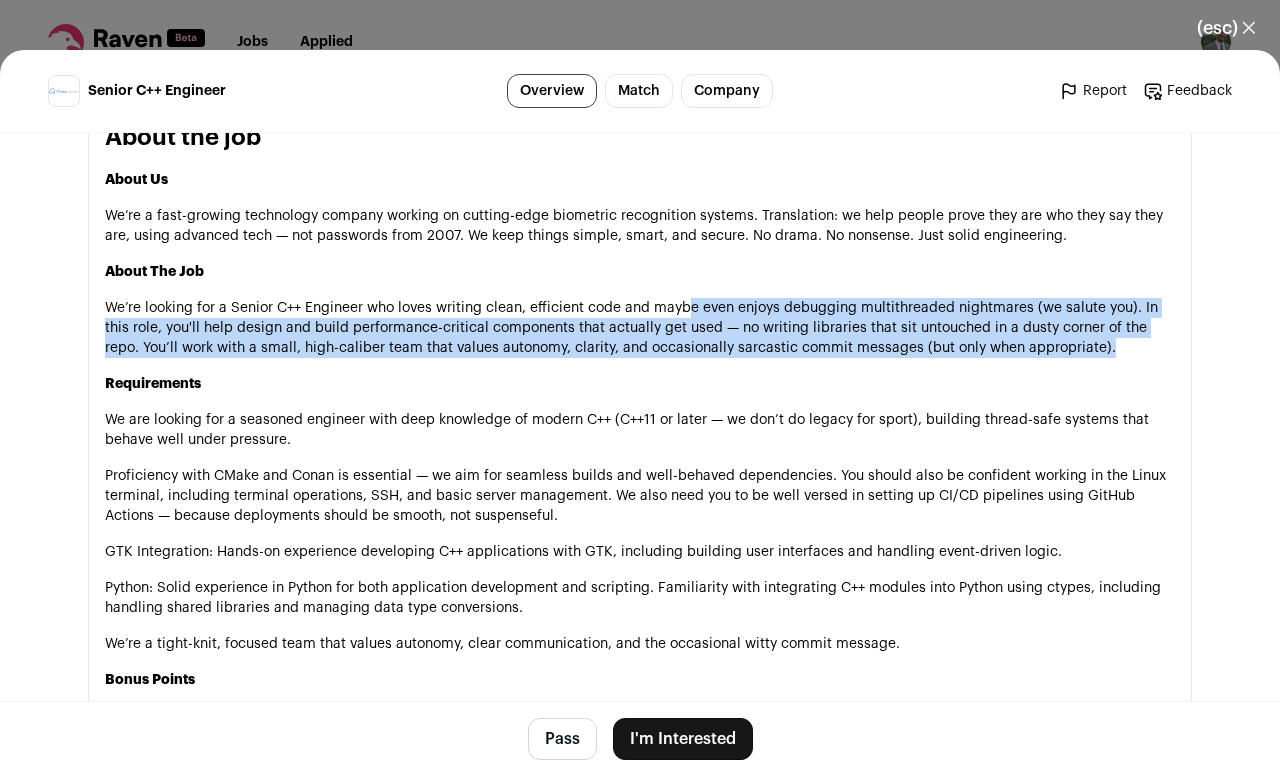 drag, startPoint x: 861, startPoint y: 333, endPoint x: 1124, endPoint y: 360, distance: 264.3823 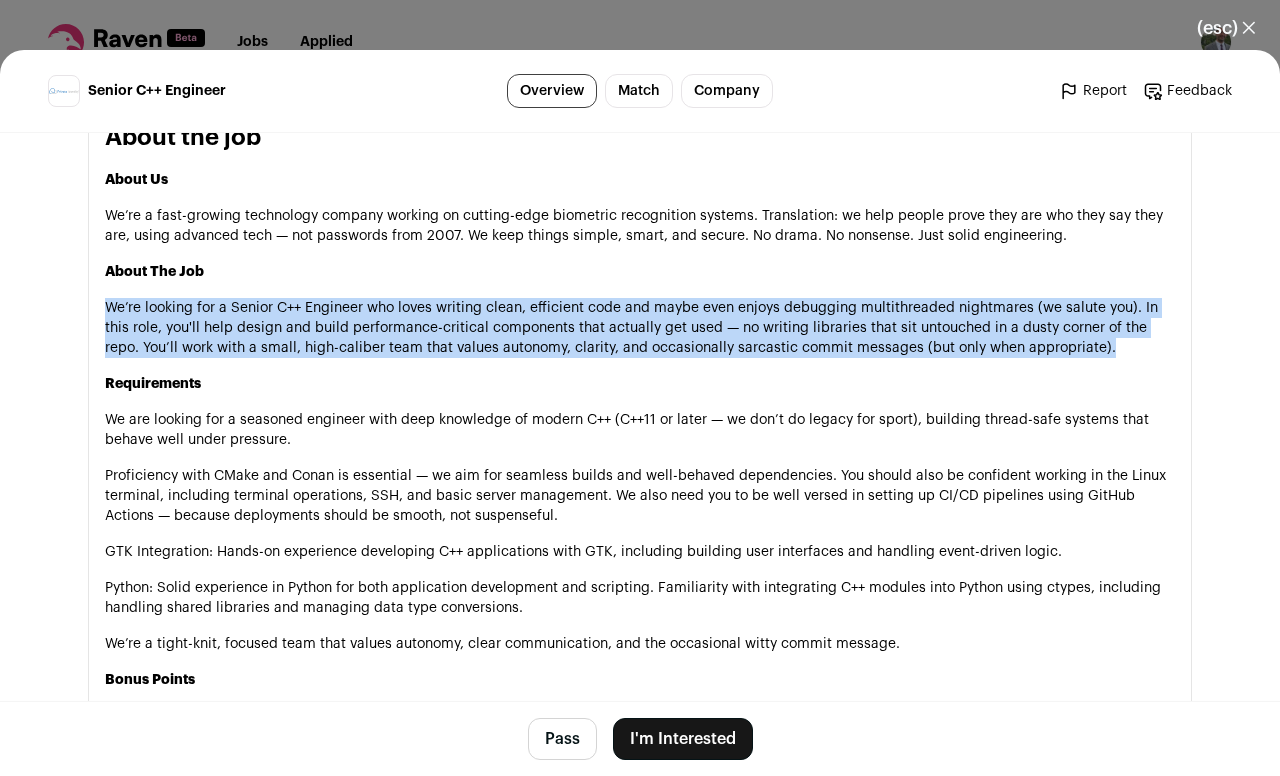 drag, startPoint x: 1074, startPoint y: 370, endPoint x: 108, endPoint y: 322, distance: 967.19183 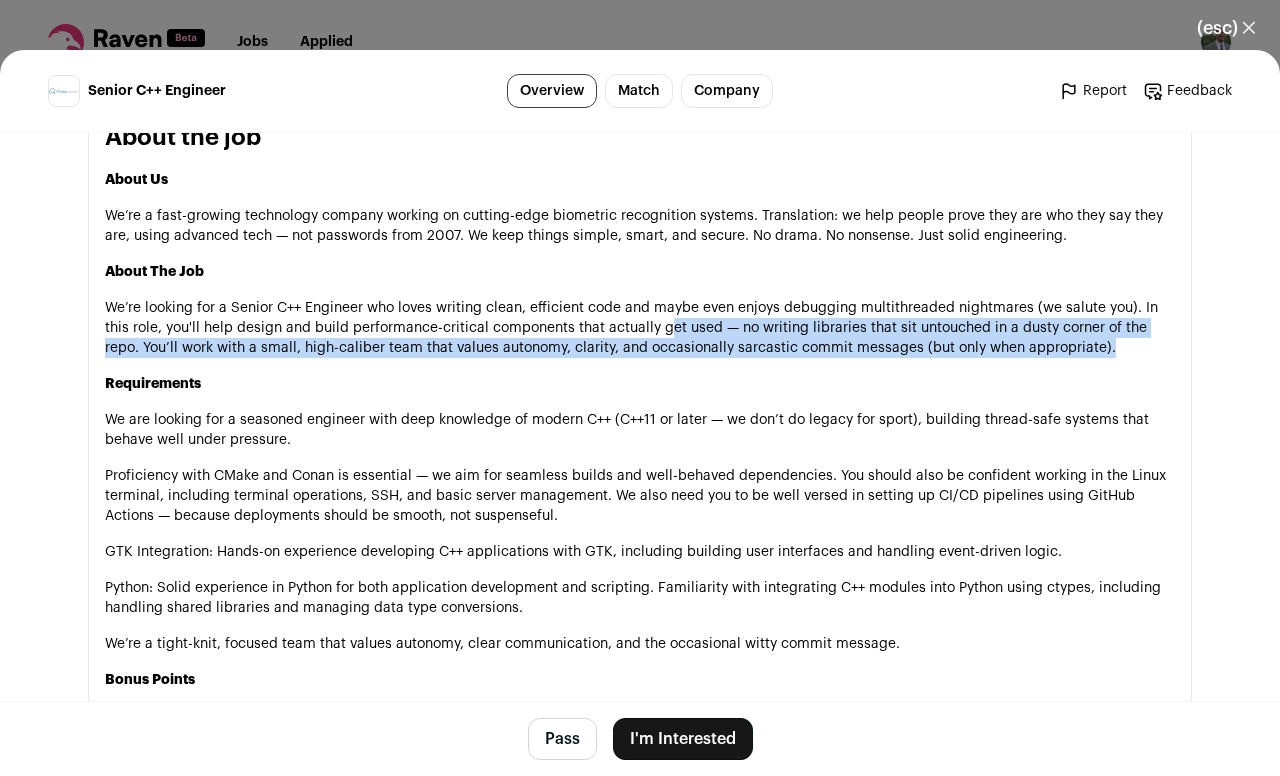 drag, startPoint x: 657, startPoint y: 330, endPoint x: 1096, endPoint y: 354, distance: 439.65555 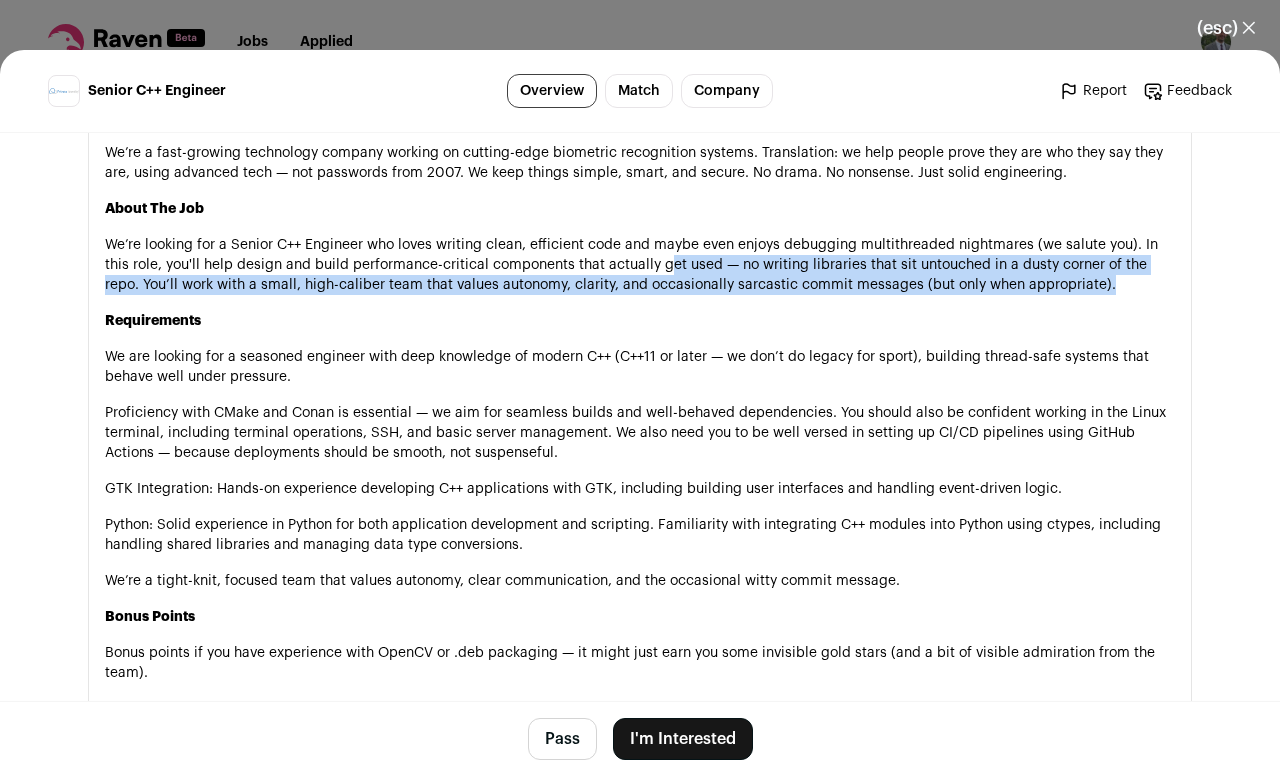 scroll, scrollTop: 1224, scrollLeft: 0, axis: vertical 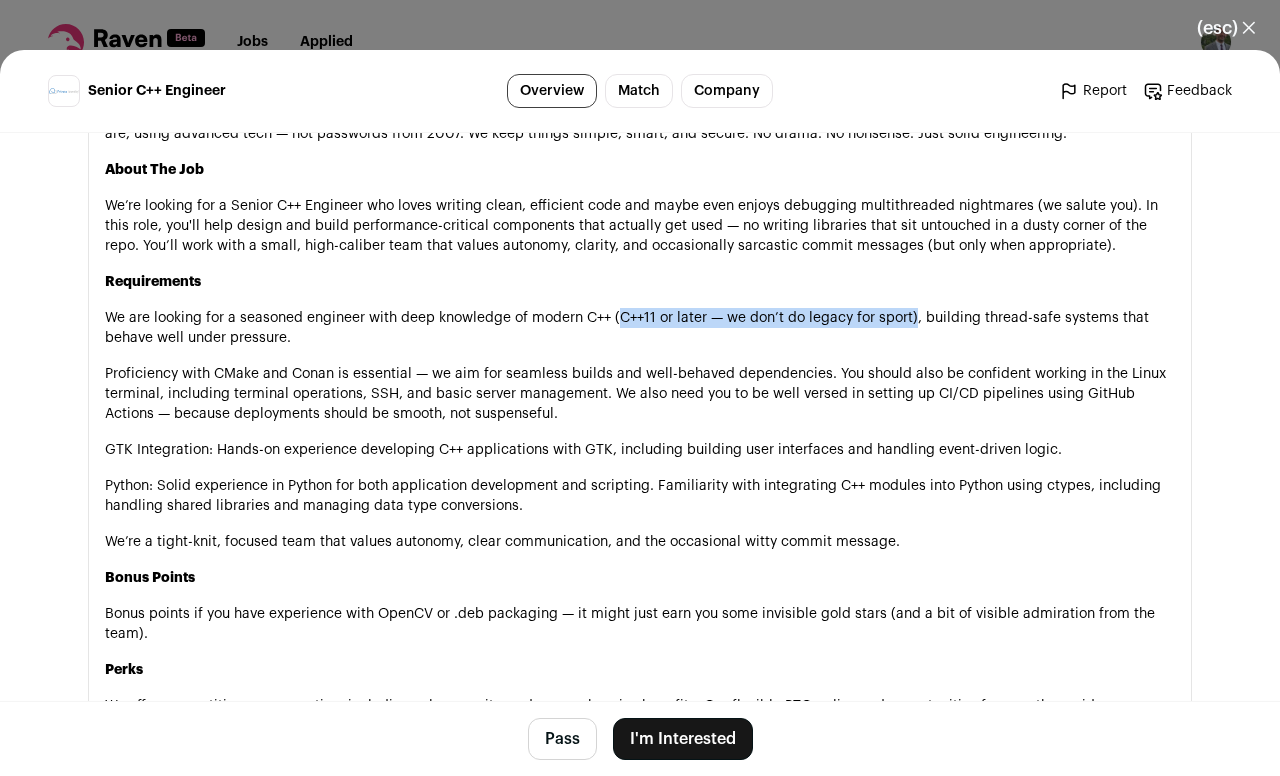 drag, startPoint x: 613, startPoint y: 328, endPoint x: 901, endPoint y: 325, distance: 288.01562 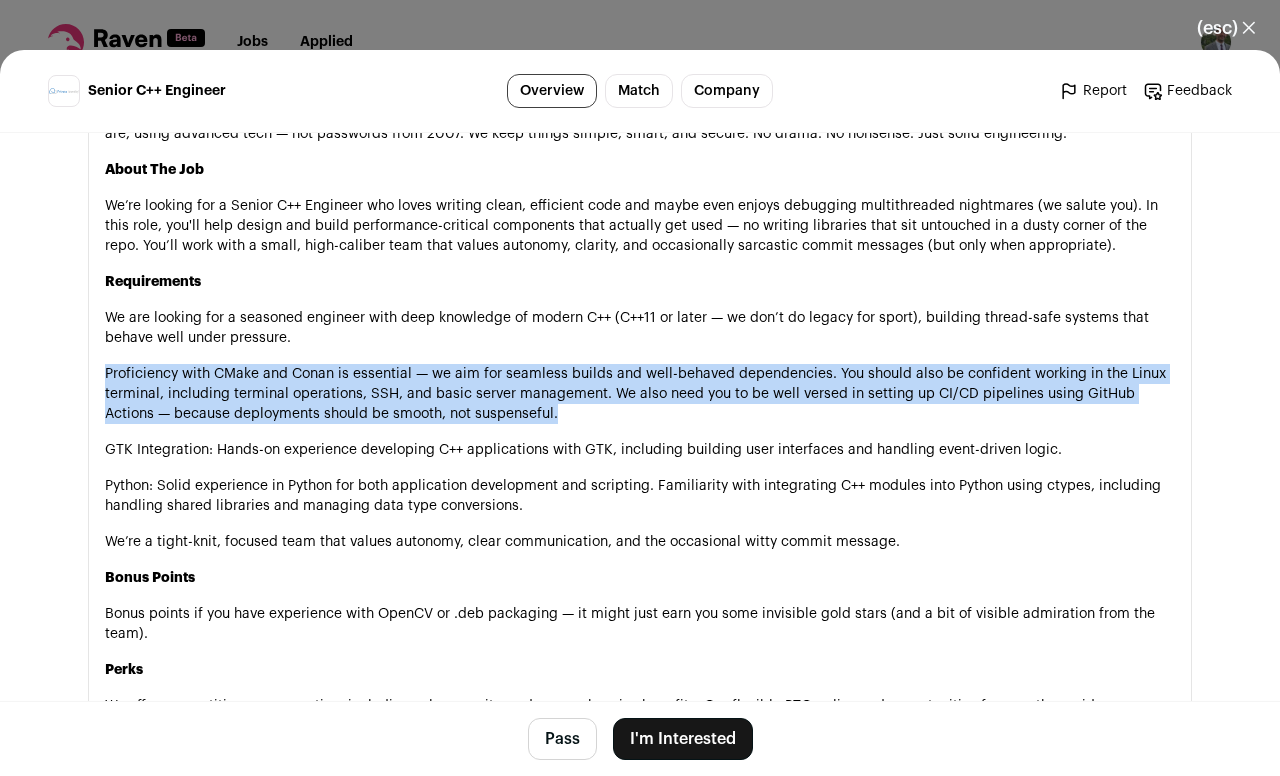 drag, startPoint x: 112, startPoint y: 387, endPoint x: 529, endPoint y: 426, distance: 418.81976 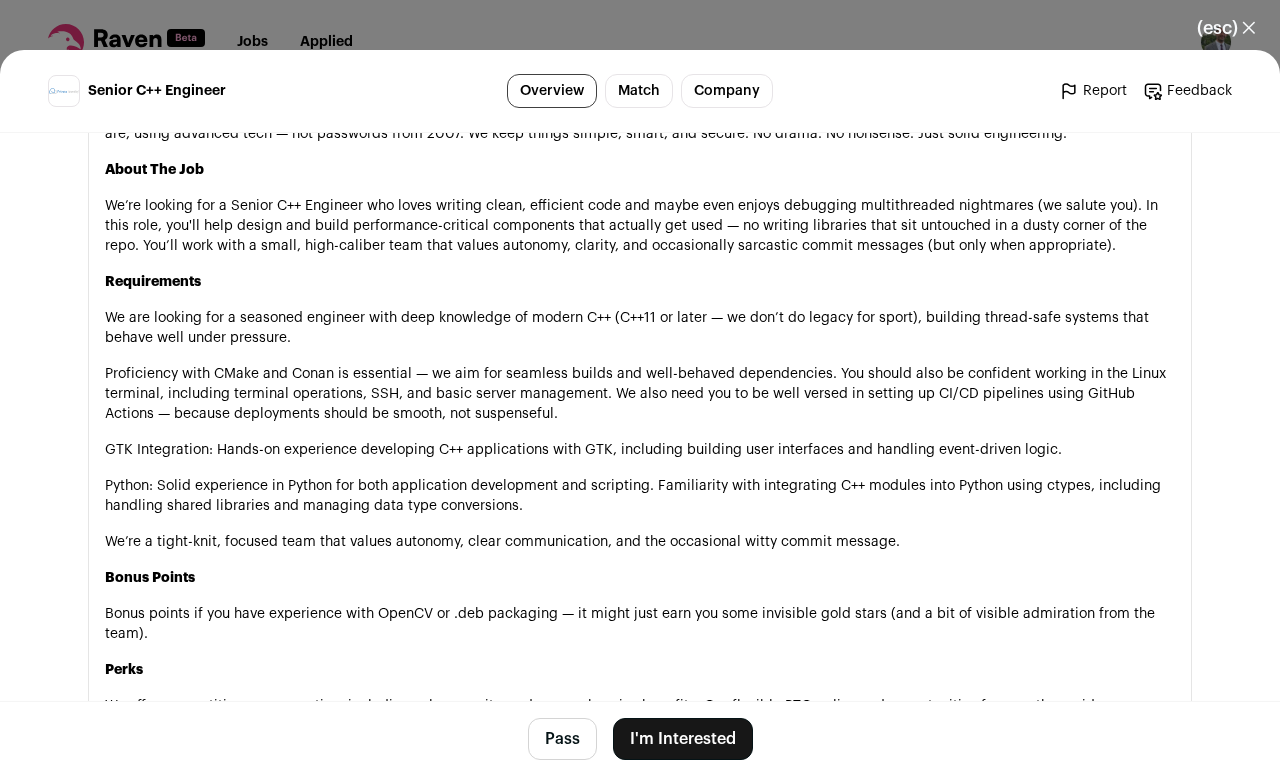 click on "About the job
About Us
We’re a fast-growing technology company working on cutting-edge biometric recognition systems. Translation: we help people prove they are who they say they are, using advanced tech — not passwords from 2007. We keep things simple, smart, and secure. No drama. No nonsense. Just solid engineering.
About The Job
We’re looking for a Senior C++ Engineer who loves writing clean, efficient code and maybe even enjoys debugging multithreaded nightmares (we salute you). In this role, you'll help design and build performance-critical components that actually get used — no writing libraries that sit untouched in a dusty corner of the repo. You’ll work with a small, high-caliber team that values autonomy, clarity, and occasionally sarcastic commit messages (but only when appropriate).
Requirements
GTK Integration: Hands-on experience developing C++ applications with GTK, including building user interfaces and handling event-driven logic." at bounding box center [640, 378] 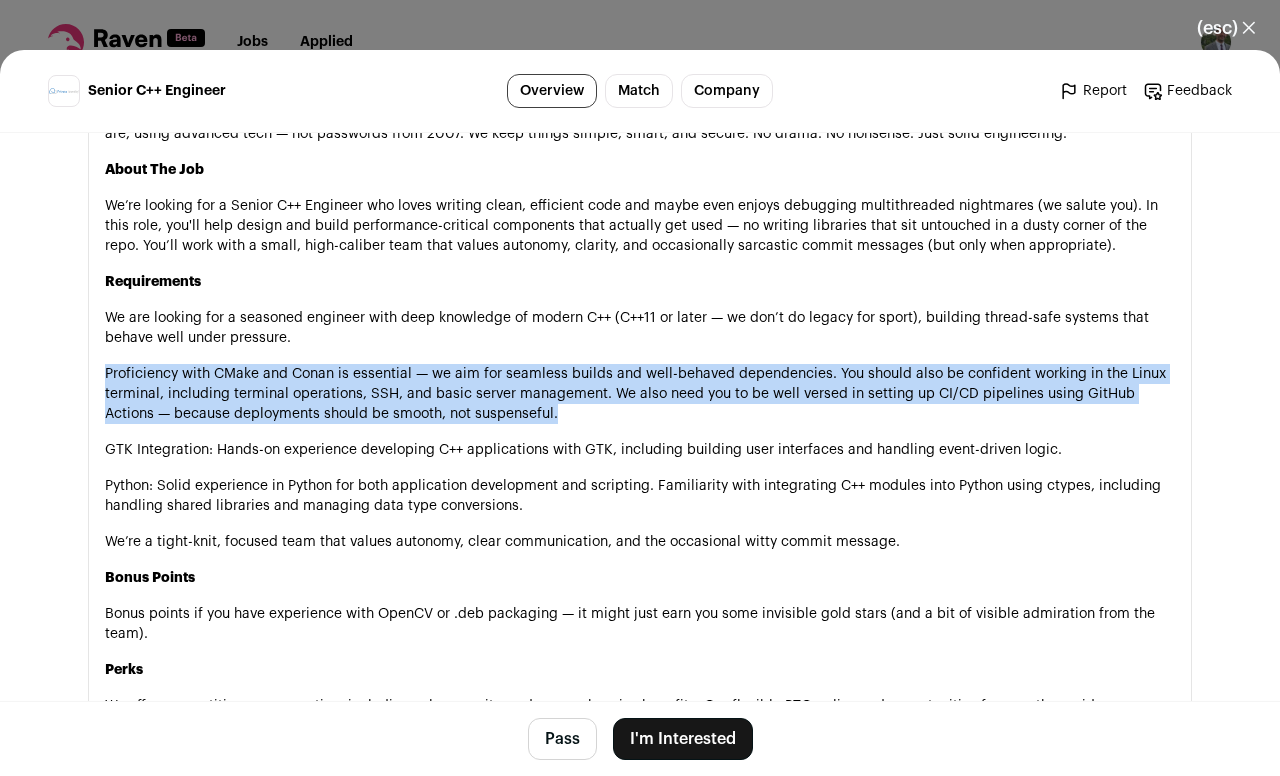 drag, startPoint x: 143, startPoint y: 380, endPoint x: 555, endPoint y: 433, distance: 415.395 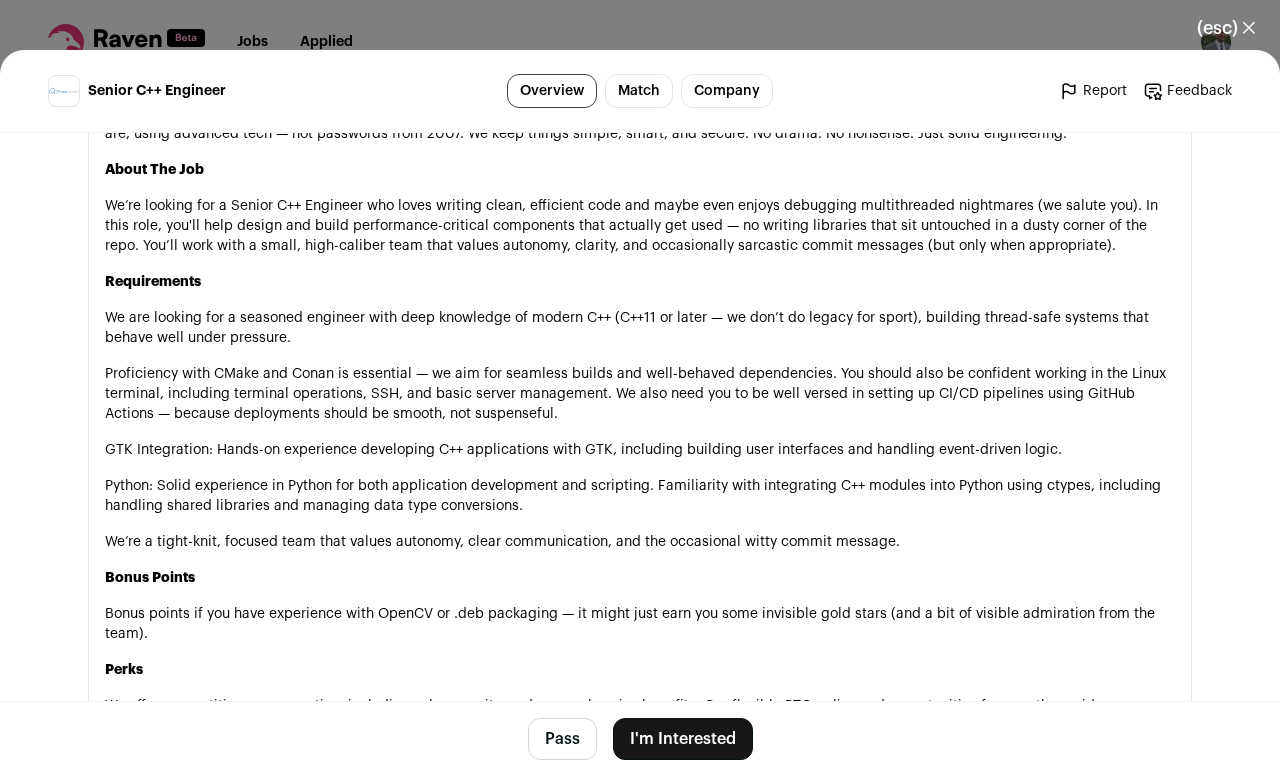drag, startPoint x: 648, startPoint y: 448, endPoint x: 621, endPoint y: 443, distance: 27.45906 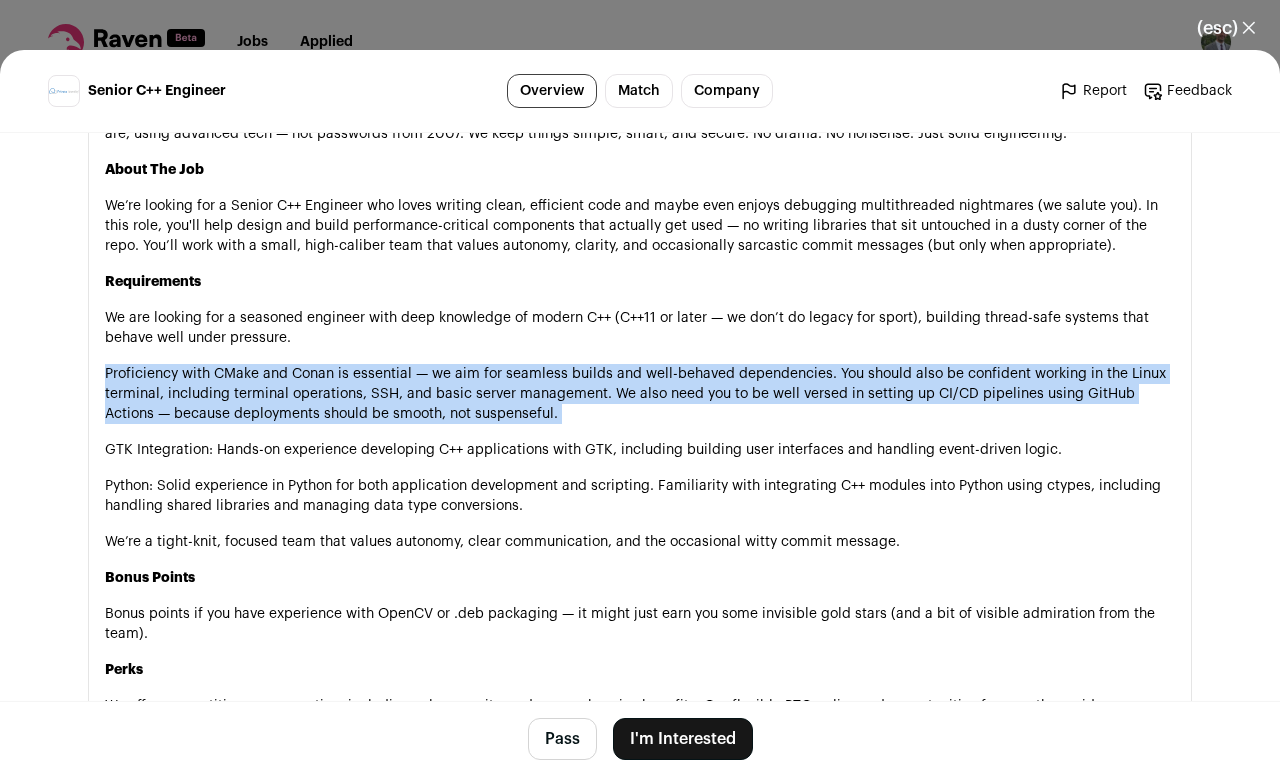 drag, startPoint x: 562, startPoint y: 443, endPoint x: 79, endPoint y: 373, distance: 488.0461 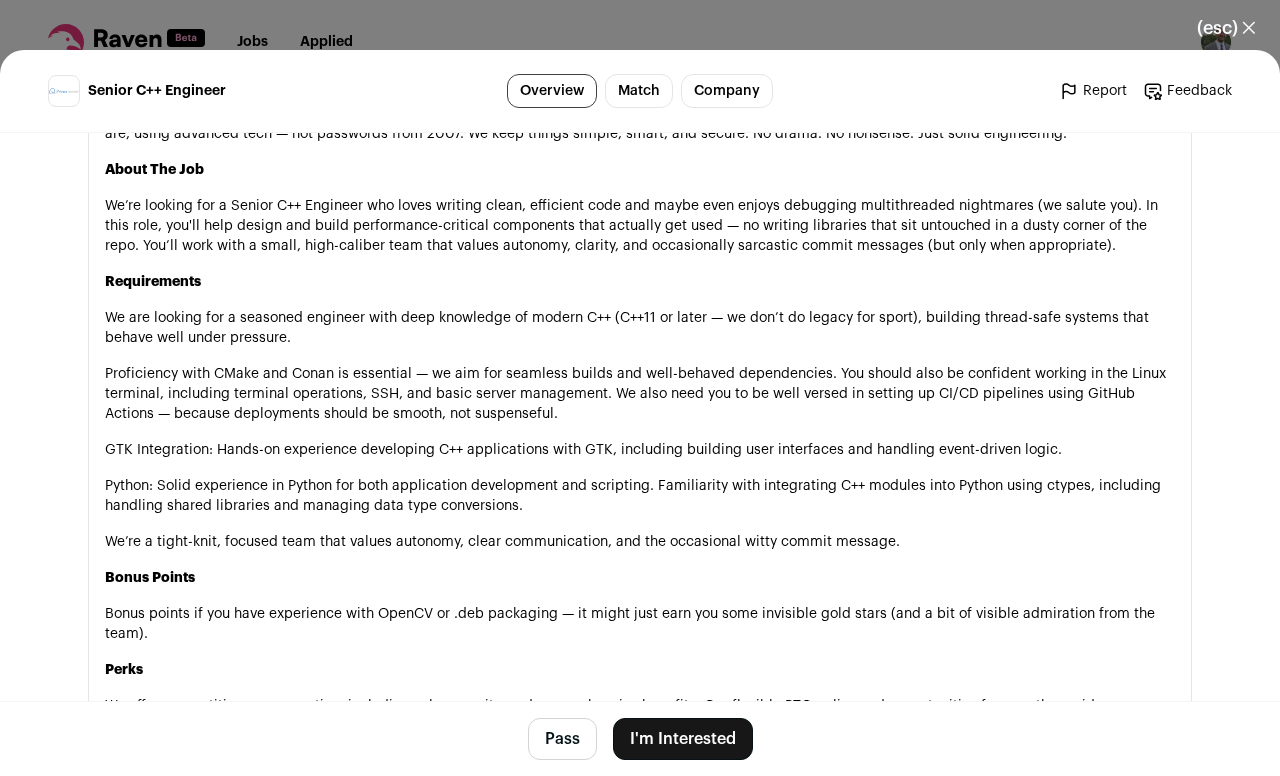 click on "GTK Integration: Hands-on experience developing C++ applications with GTK, including building user interfaces and handling event-driven logic." at bounding box center (640, 450) 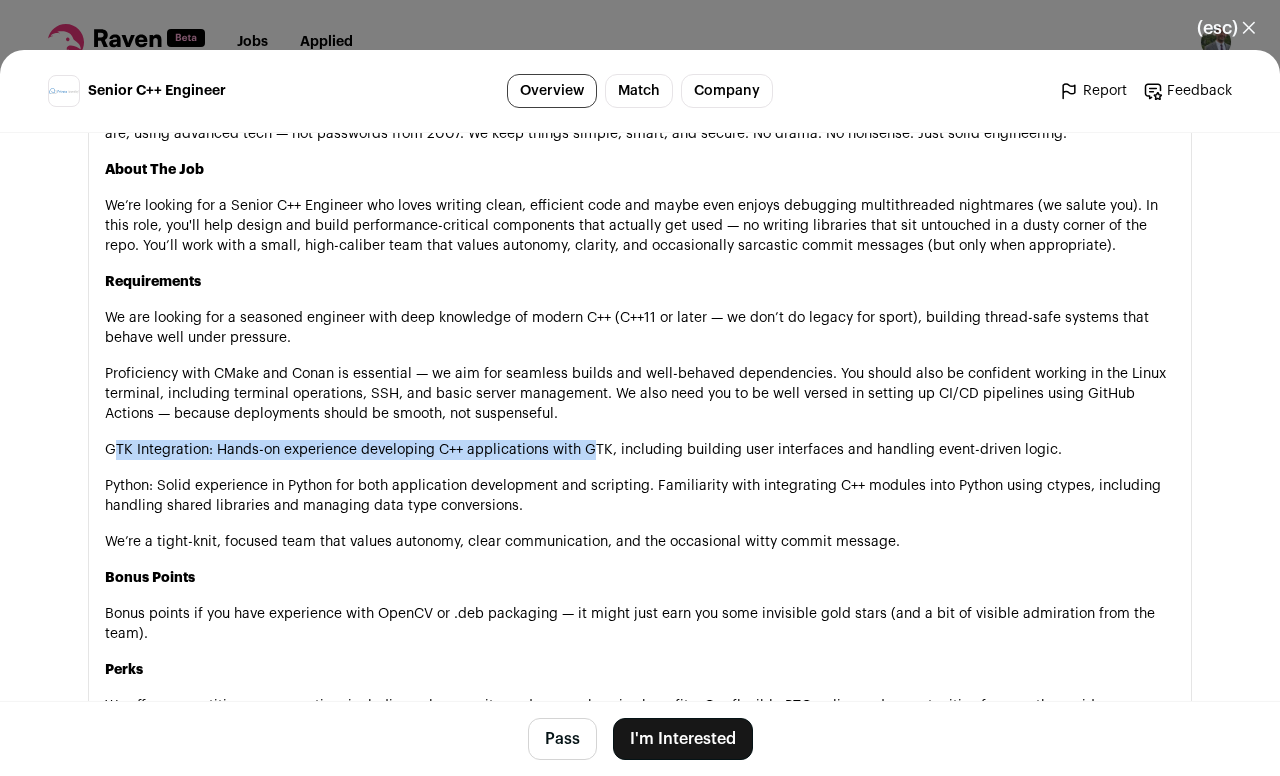 drag, startPoint x: 105, startPoint y: 461, endPoint x: 578, endPoint y: 457, distance: 473.0169 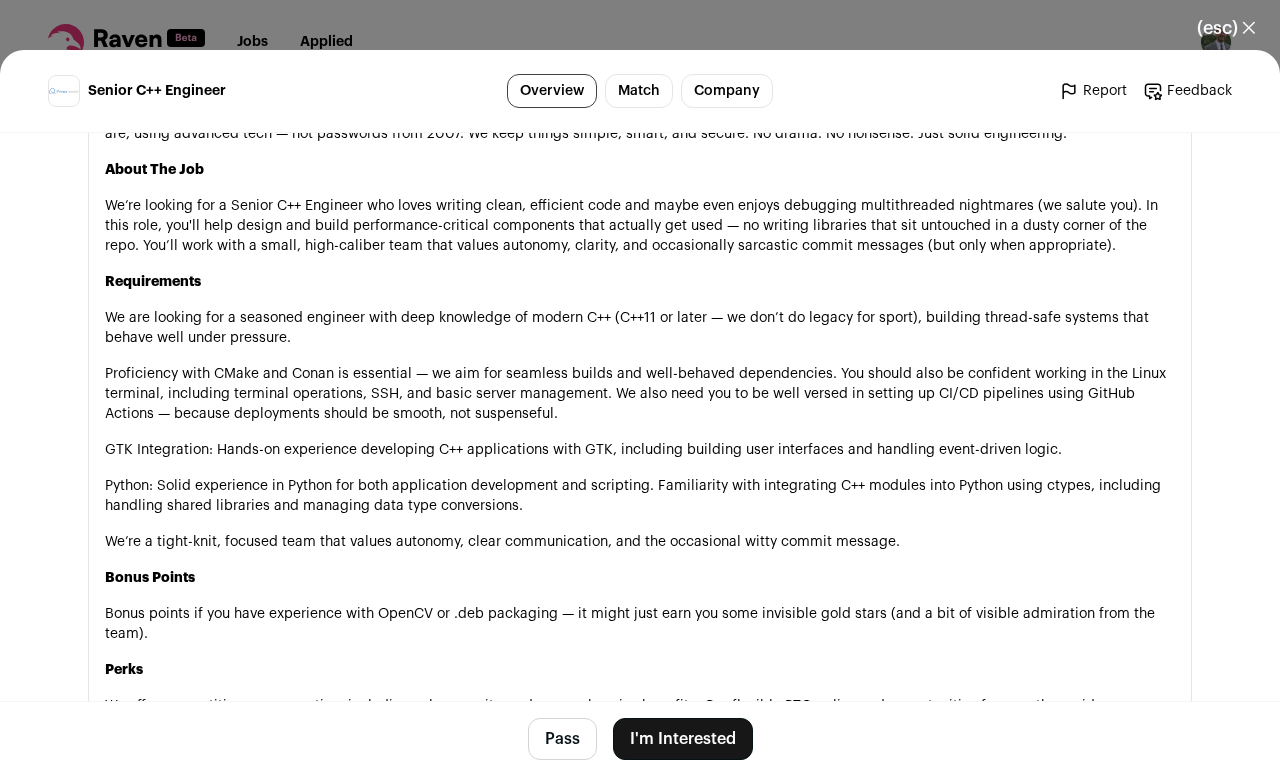click on "GTK Integration: Hands-on experience developing C++ applications with GTK, including building user interfaces and handling event-driven logic." at bounding box center (640, 450) 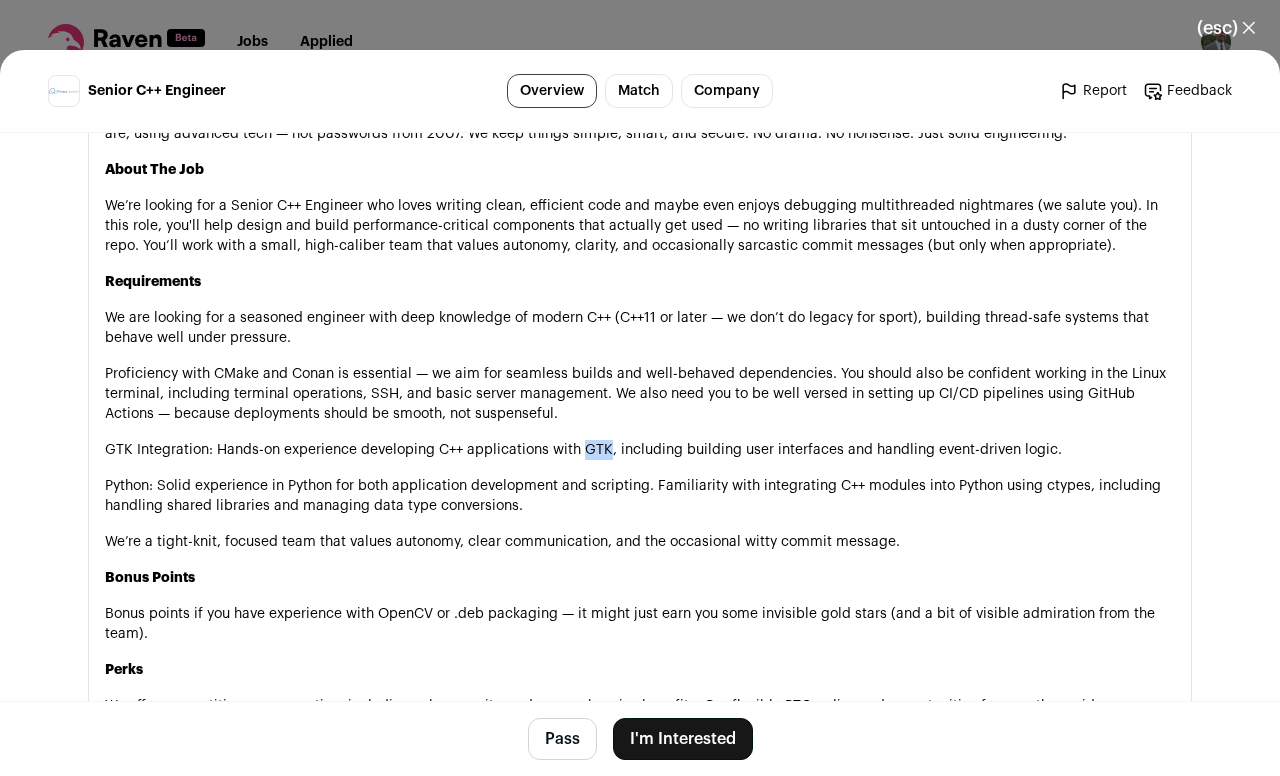 click on "GTK Integration: Hands-on experience developing C++ applications with GTK, including building user interfaces and handling event-driven logic." at bounding box center [640, 450] 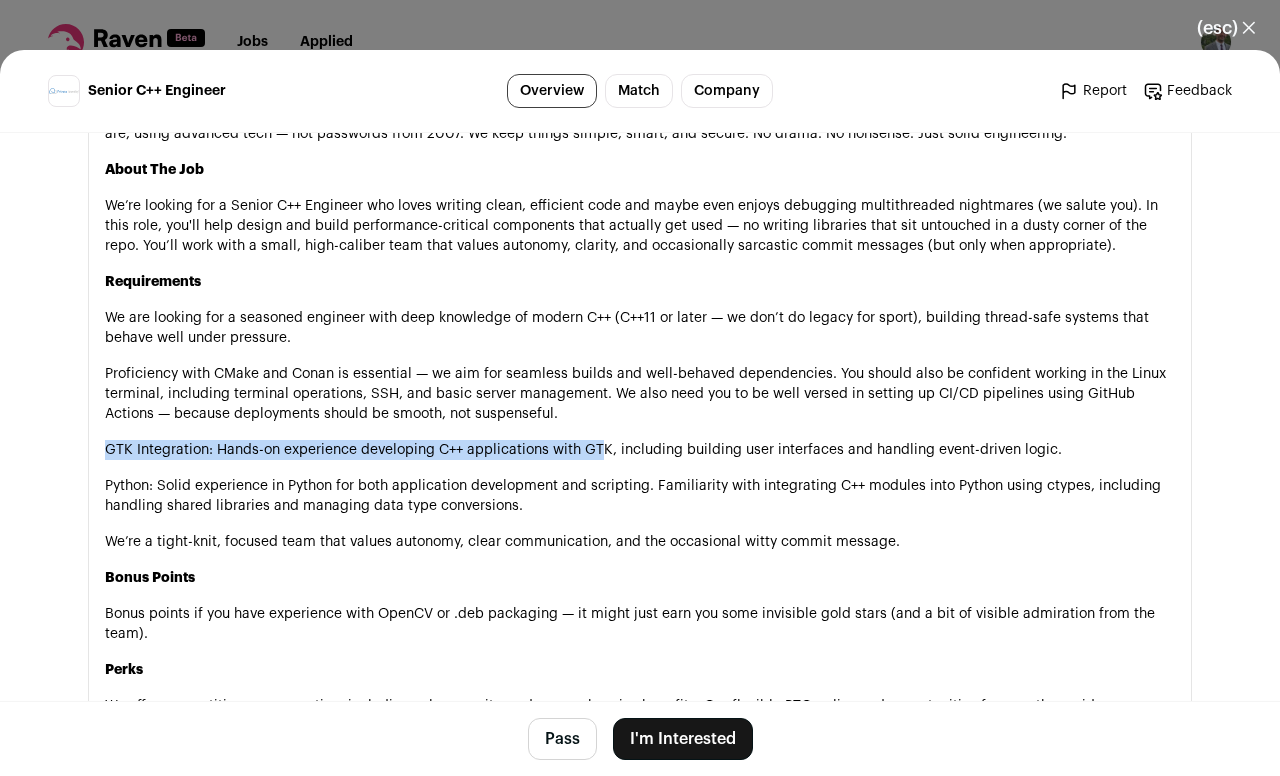 drag, startPoint x: 107, startPoint y: 449, endPoint x: 587, endPoint y: 456, distance: 480.05103 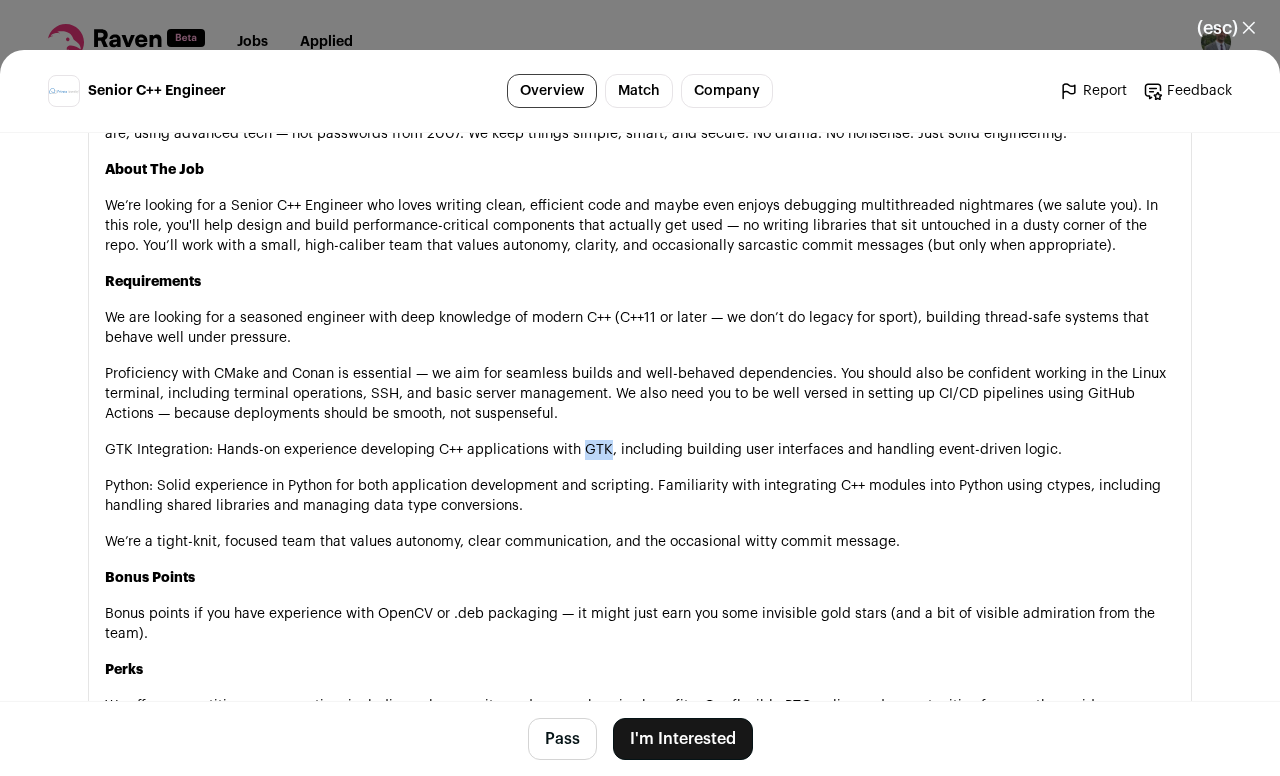 click on "GTK Integration: Hands-on experience developing C++ applications with GTK, including building user interfaces and handling event-driven logic." at bounding box center (640, 450) 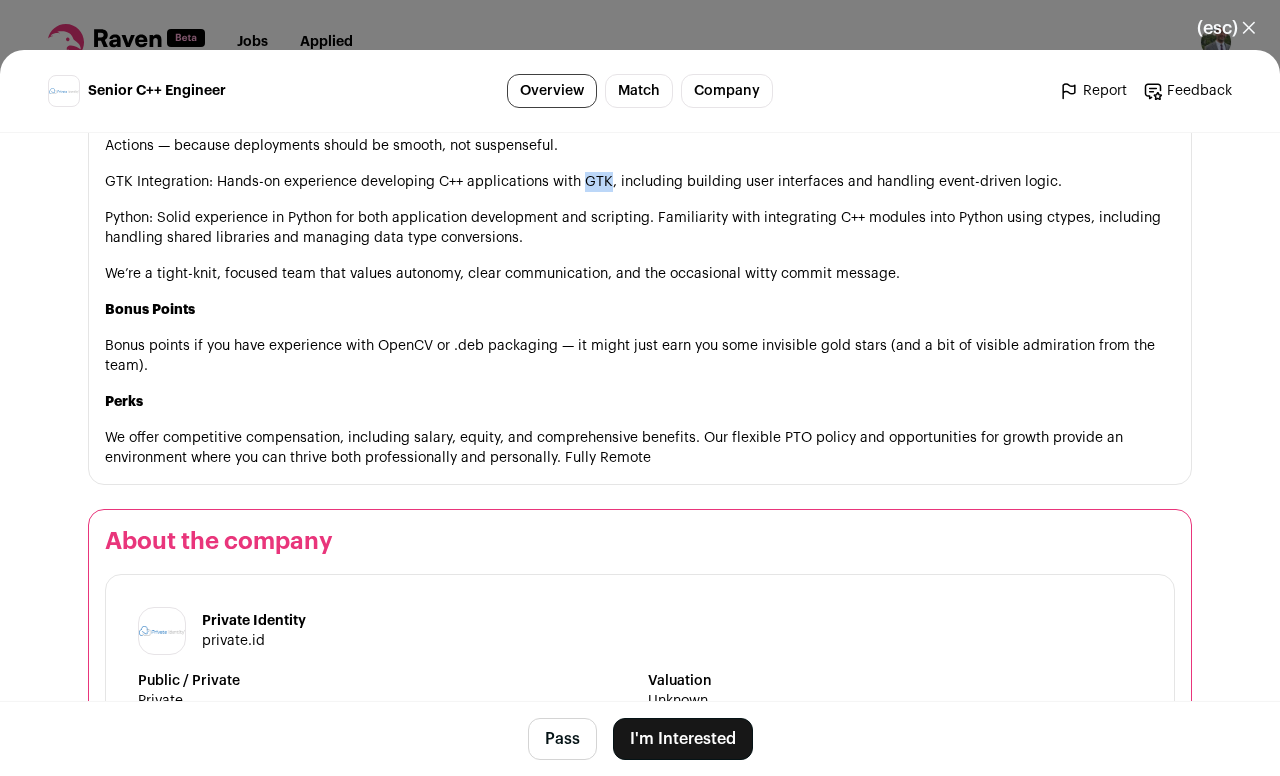scroll, scrollTop: 1496, scrollLeft: 0, axis: vertical 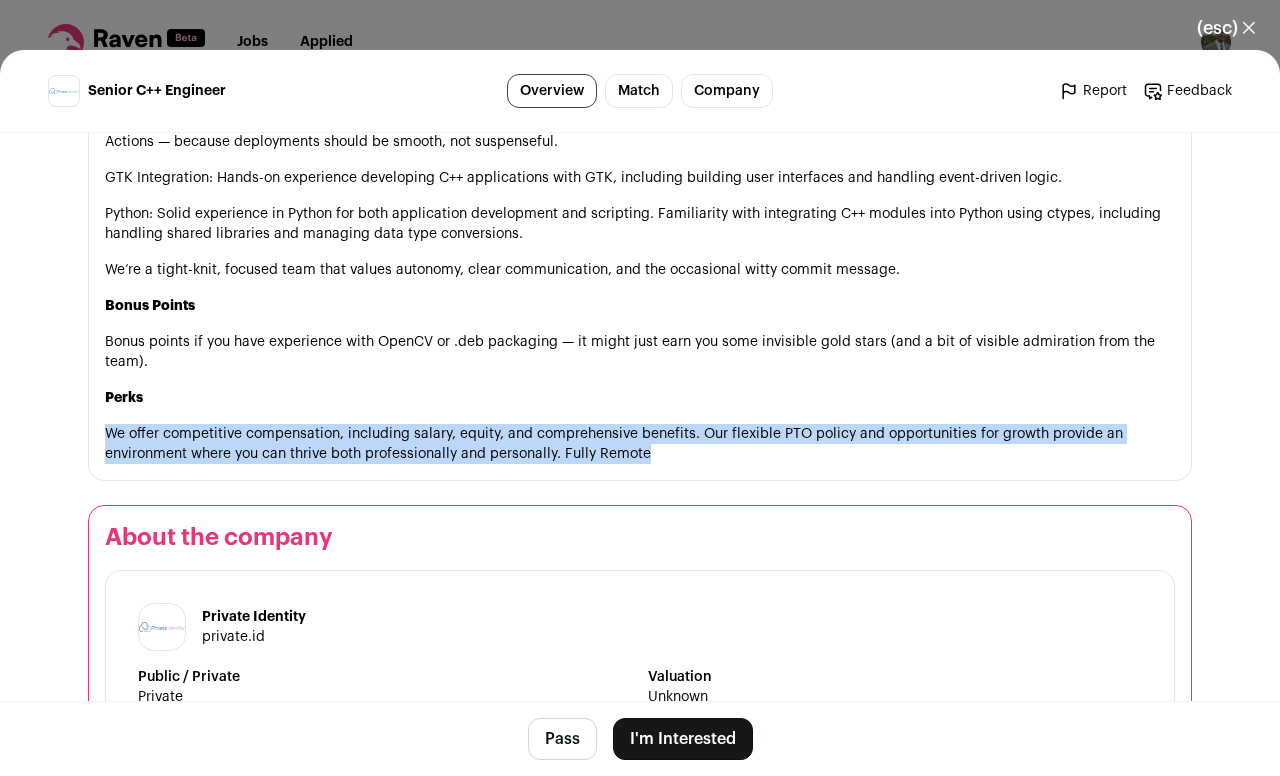 drag, startPoint x: 100, startPoint y: 446, endPoint x: 702, endPoint y: 459, distance: 602.1403 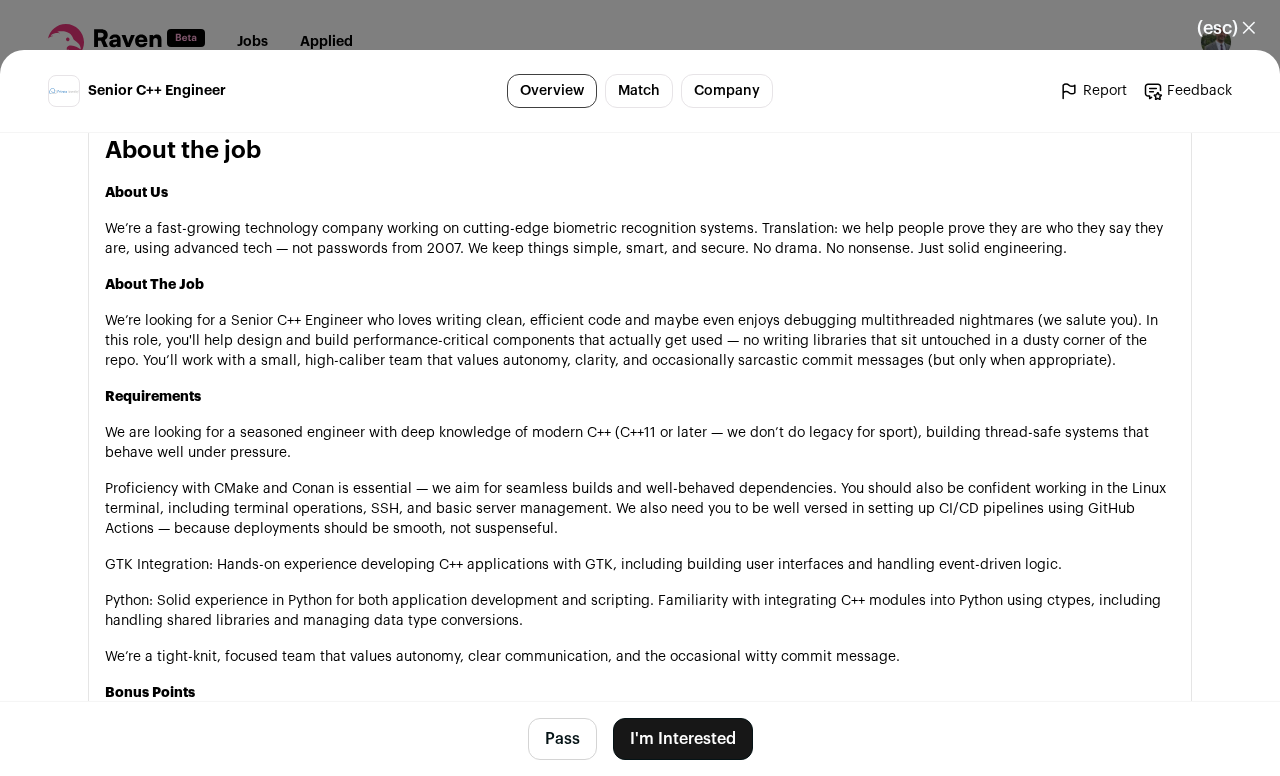 scroll, scrollTop: 1115, scrollLeft: 0, axis: vertical 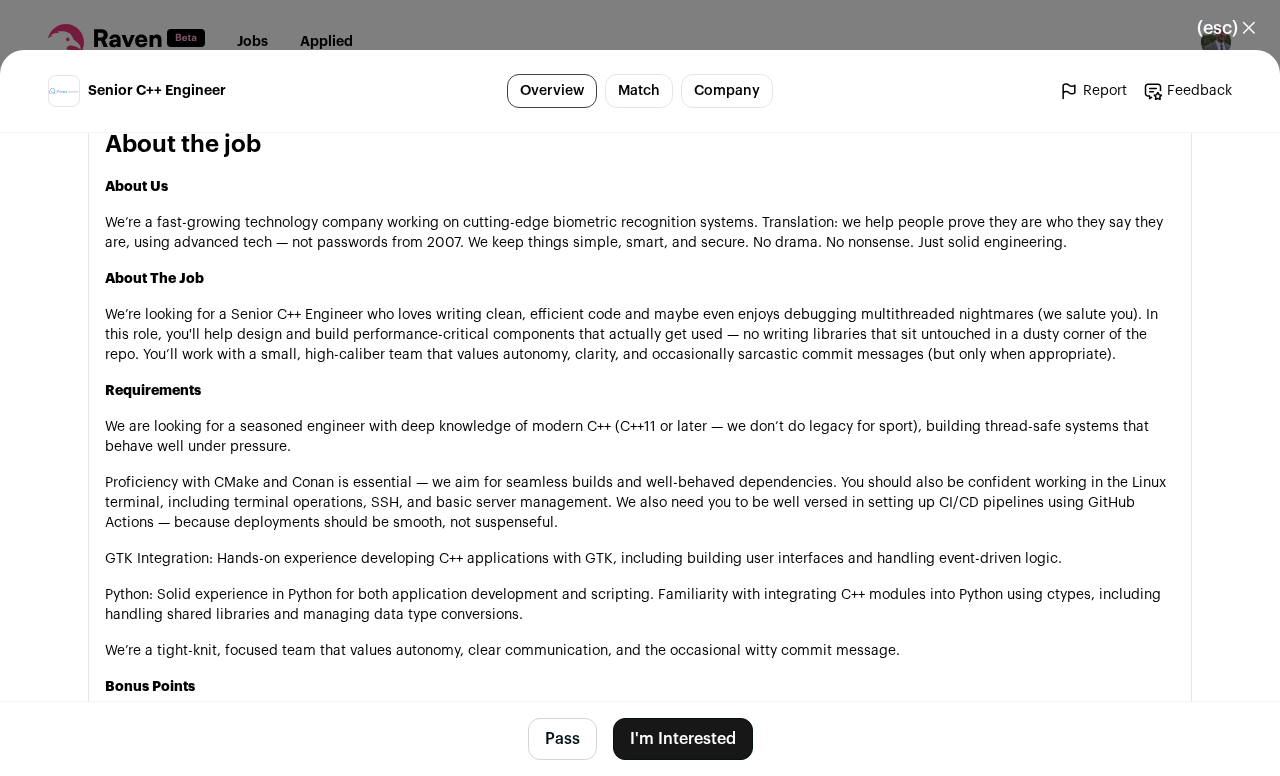 click on "We’re a tight-knit, focused team that values autonomy, clear communication, and the occasional witty commit message." at bounding box center (640, 651) 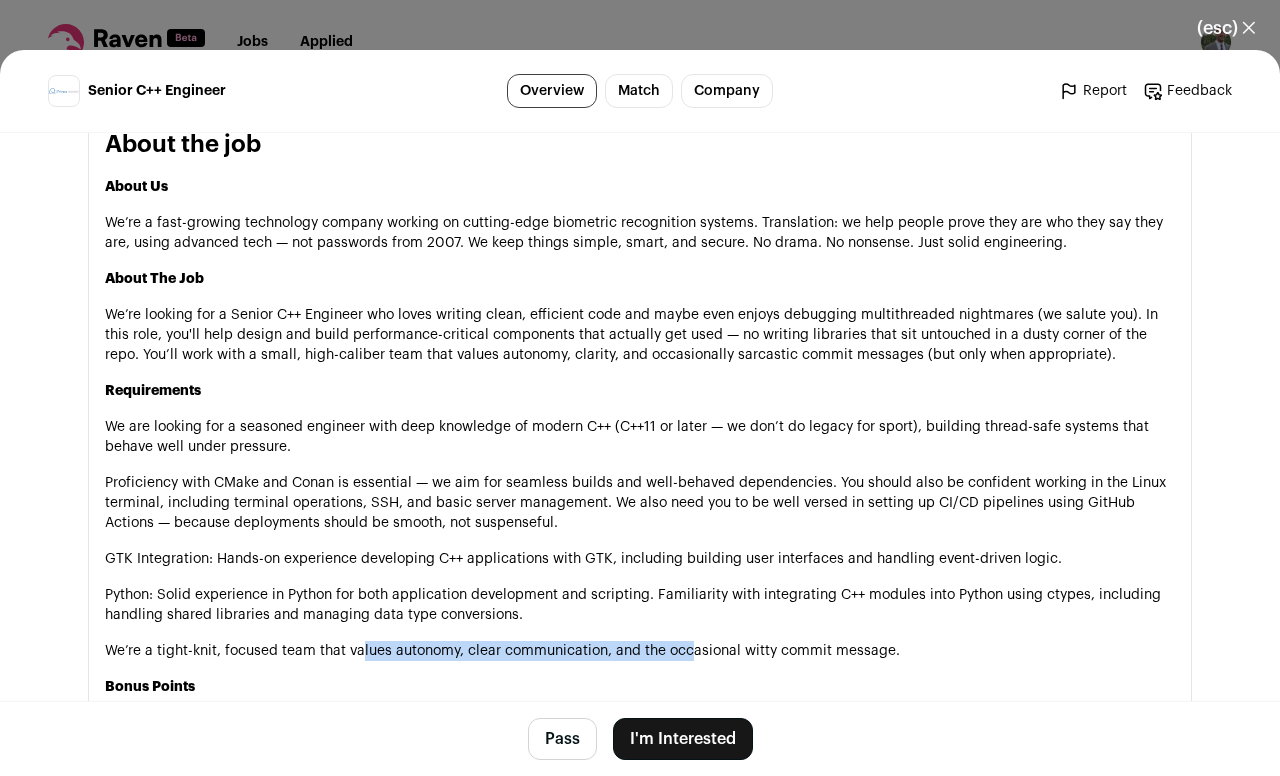 drag, startPoint x: 354, startPoint y: 660, endPoint x: 701, endPoint y: 662, distance: 347.00577 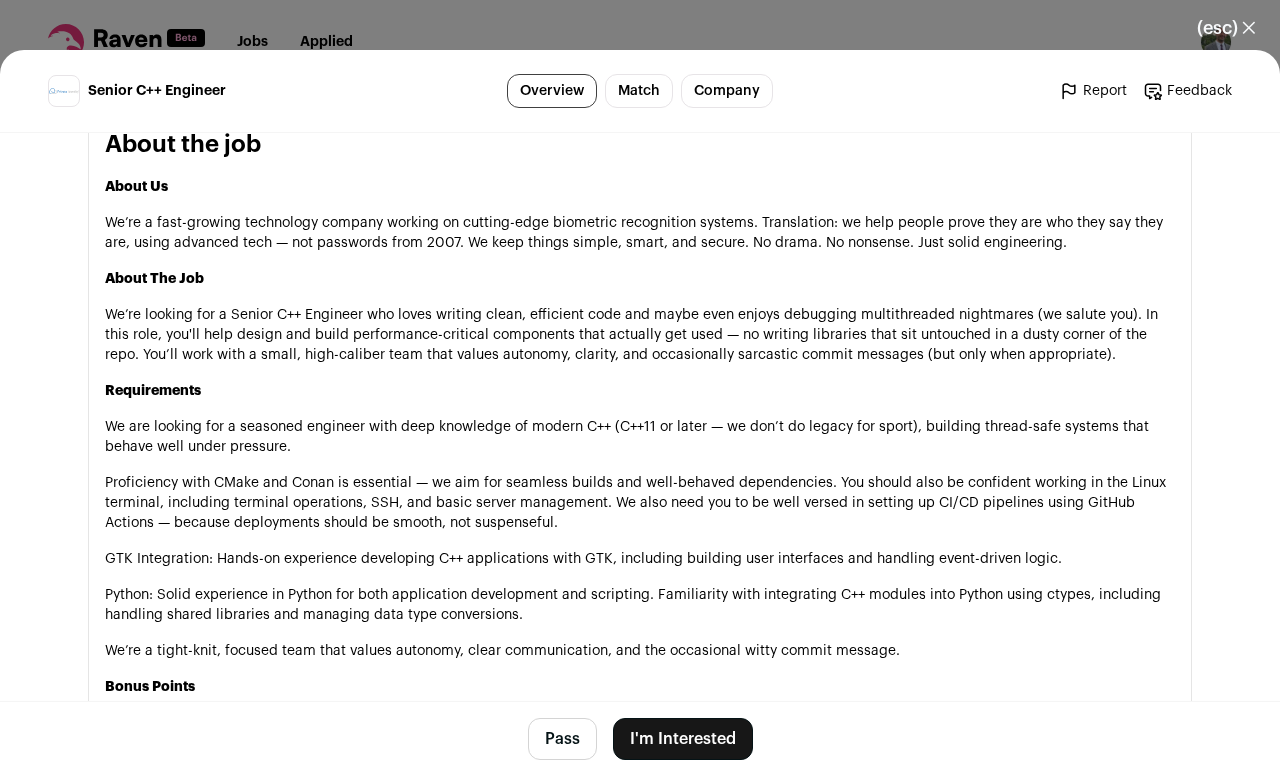 click on "We’re a tight-knit, focused team that values autonomy, clear communication, and the occasional witty commit message." at bounding box center [640, 651] 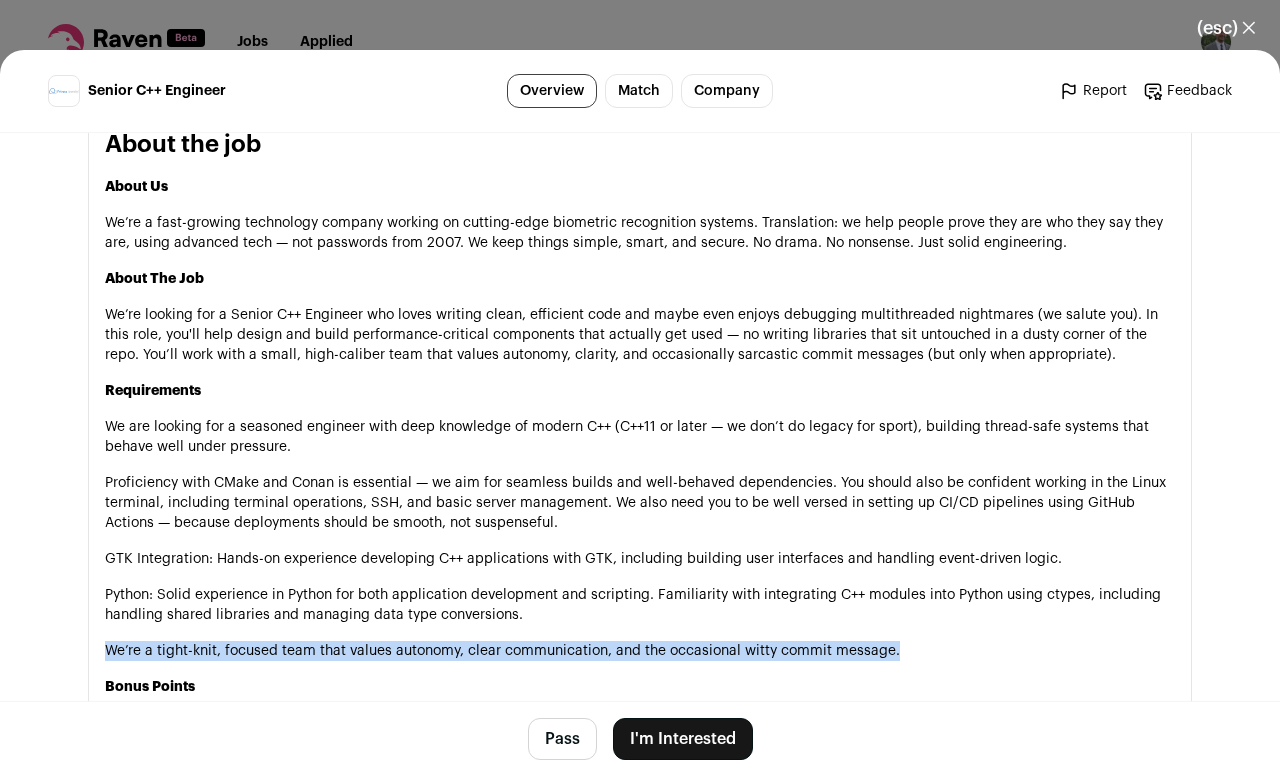 drag, startPoint x: 912, startPoint y: 651, endPoint x: 97, endPoint y: 659, distance: 815.03925 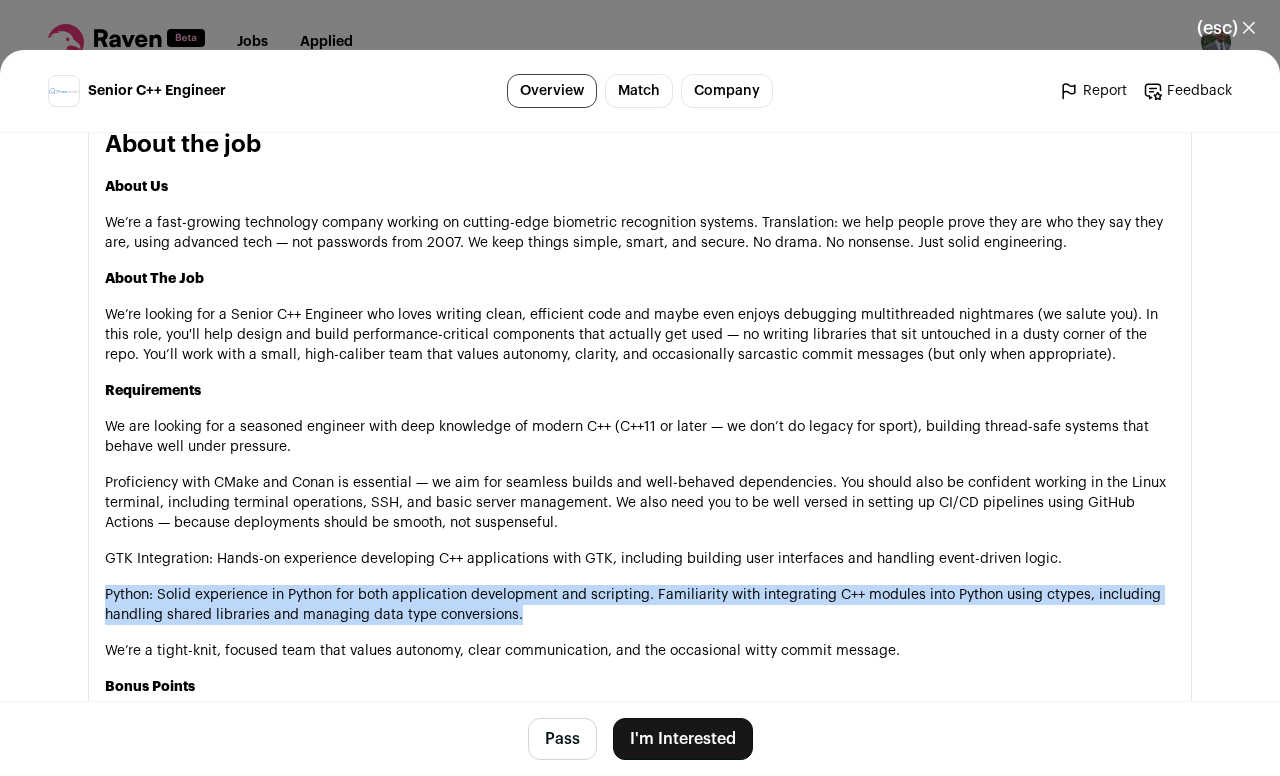 drag, startPoint x: 198, startPoint y: 603, endPoint x: 538, endPoint y: 622, distance: 340.53046 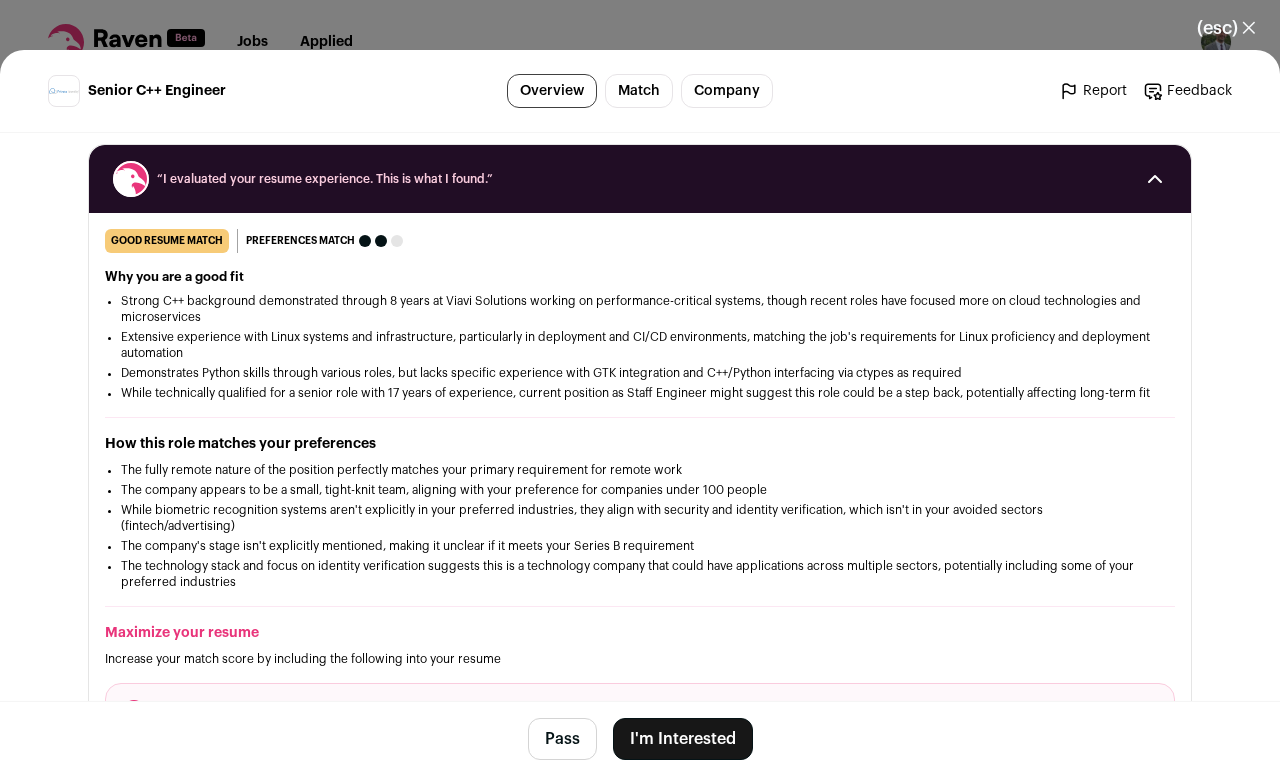 scroll, scrollTop: 255, scrollLeft: 0, axis: vertical 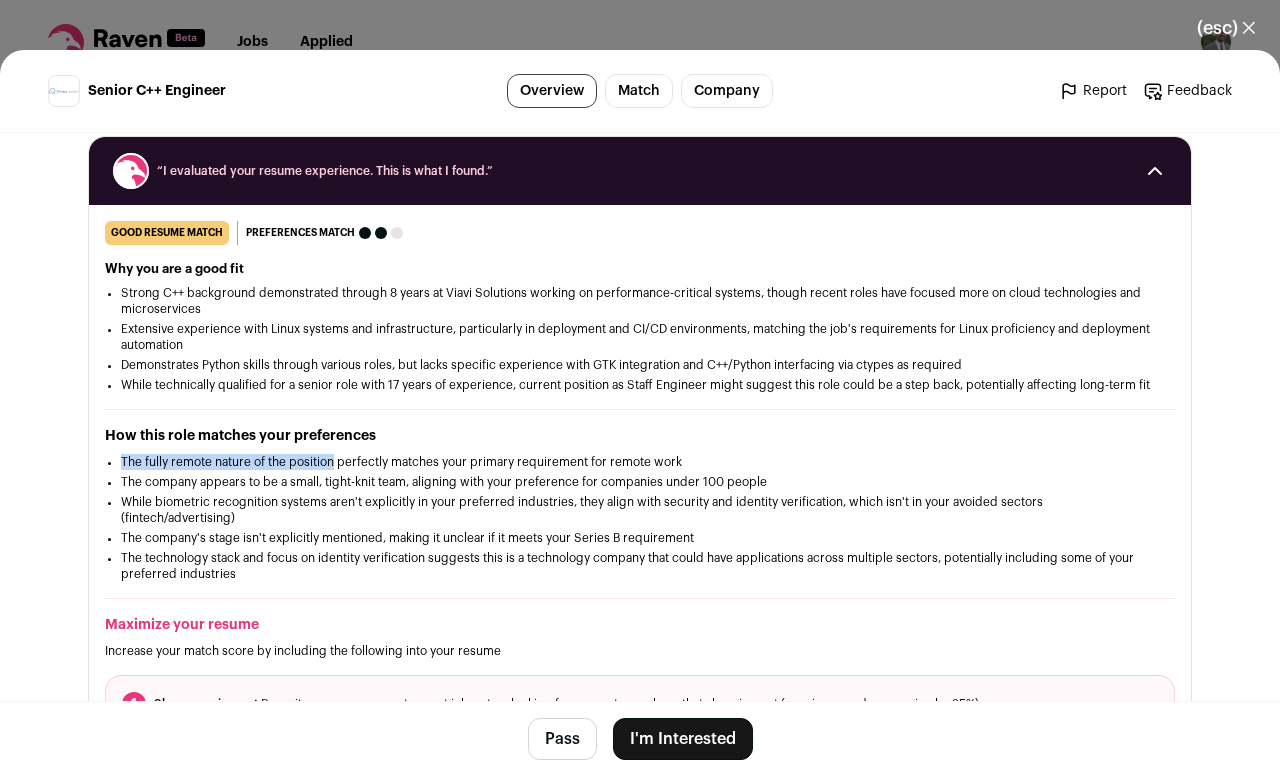 drag, startPoint x: 220, startPoint y: 461, endPoint x: 321, endPoint y: 472, distance: 101.597244 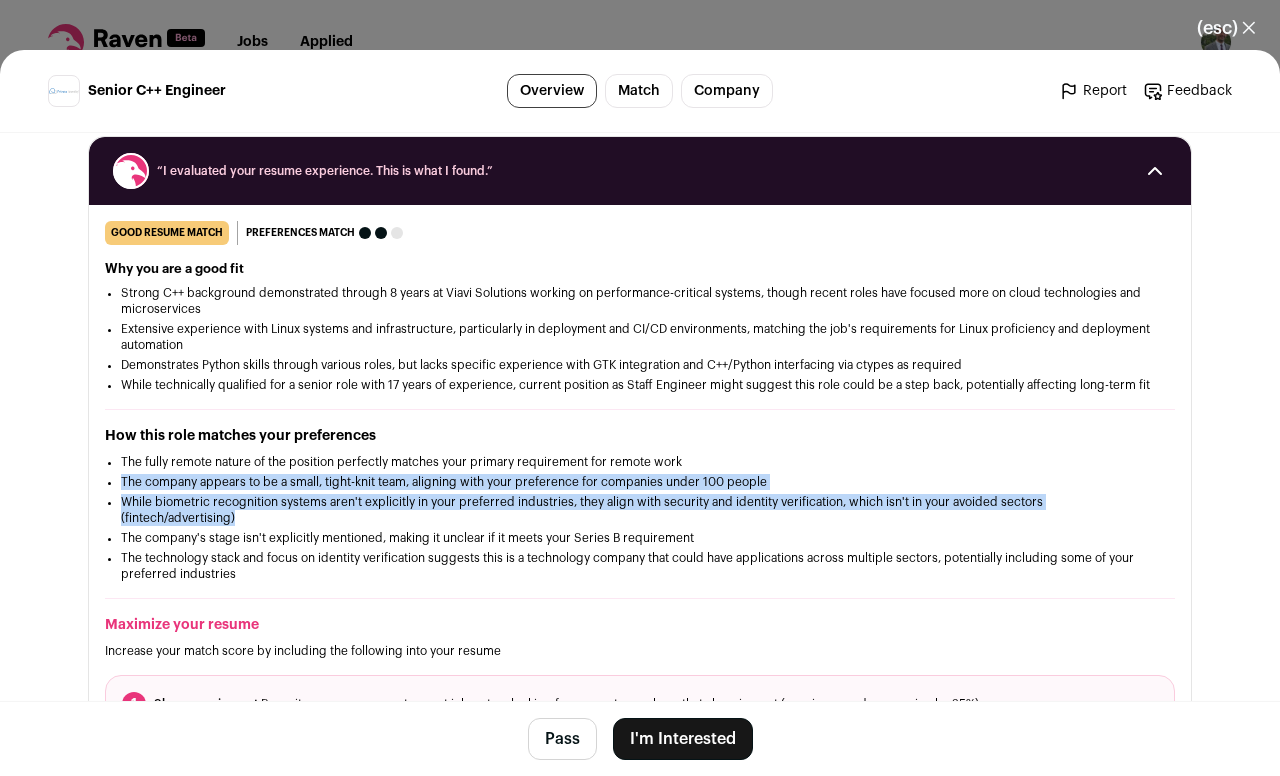 drag, startPoint x: 134, startPoint y: 495, endPoint x: 201, endPoint y: 525, distance: 73.409805 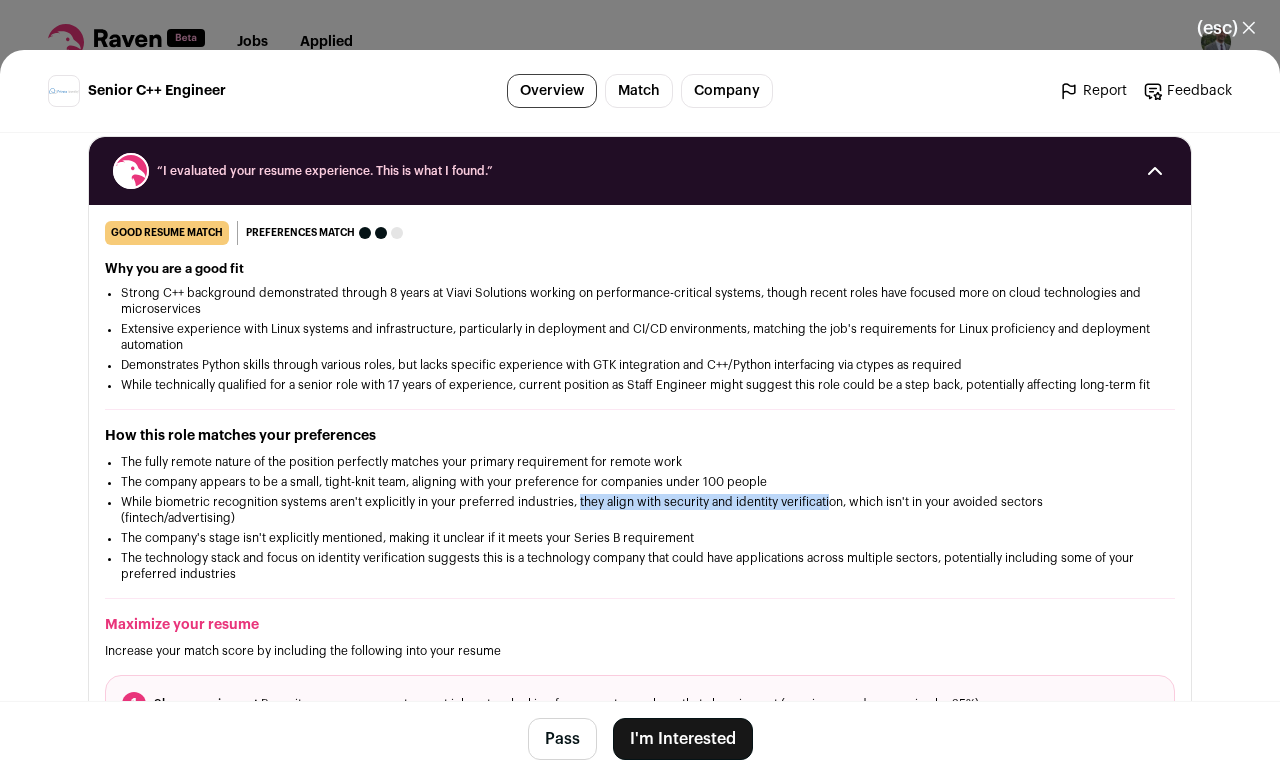 drag, startPoint x: 576, startPoint y: 510, endPoint x: 823, endPoint y: 512, distance: 247.0081 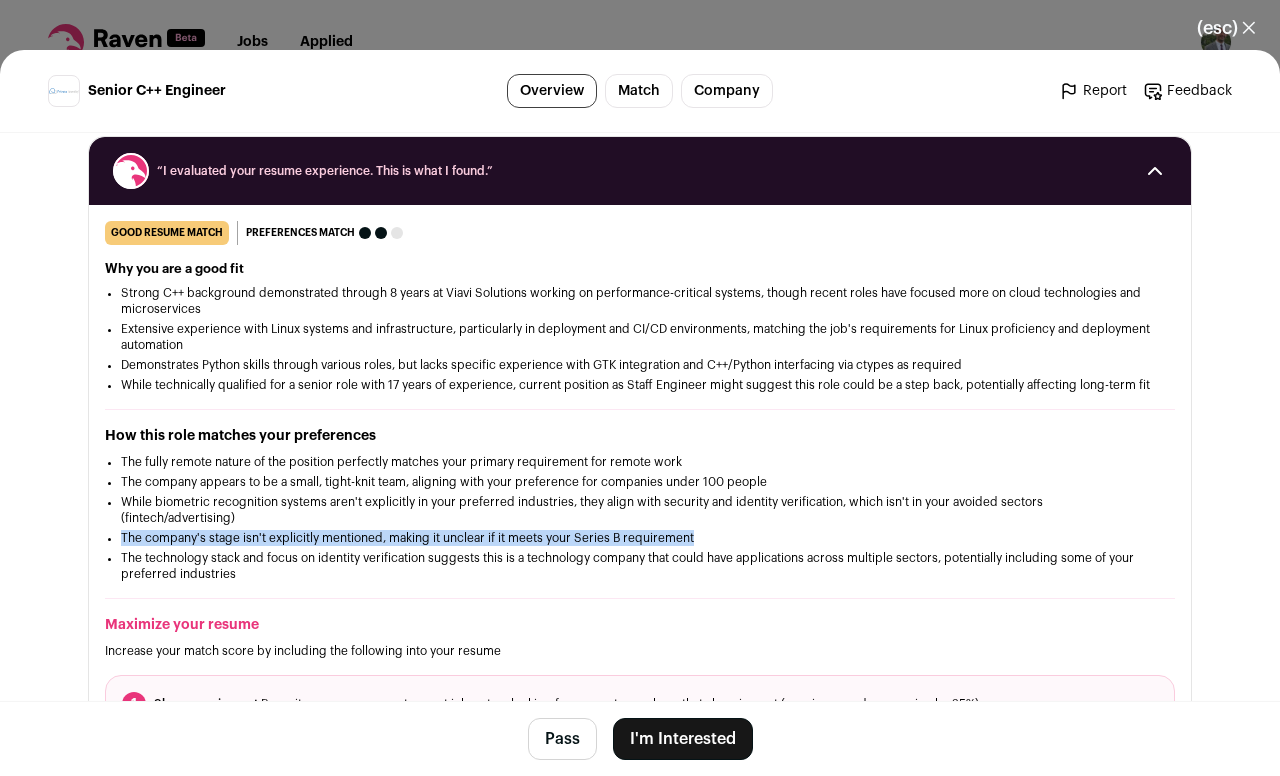 drag, startPoint x: 144, startPoint y: 538, endPoint x: 705, endPoint y: 550, distance: 561.12836 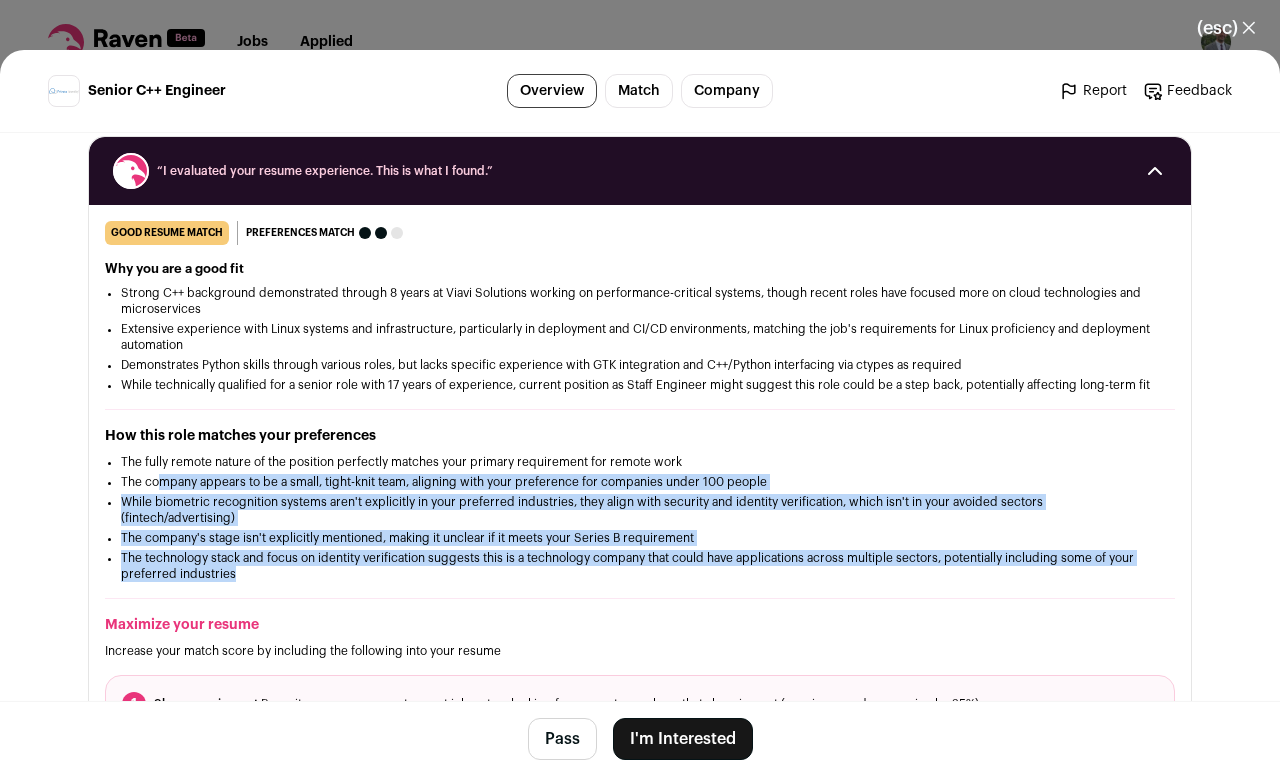 drag, startPoint x: 265, startPoint y: 584, endPoint x: 186, endPoint y: 487, distance: 125.09996 